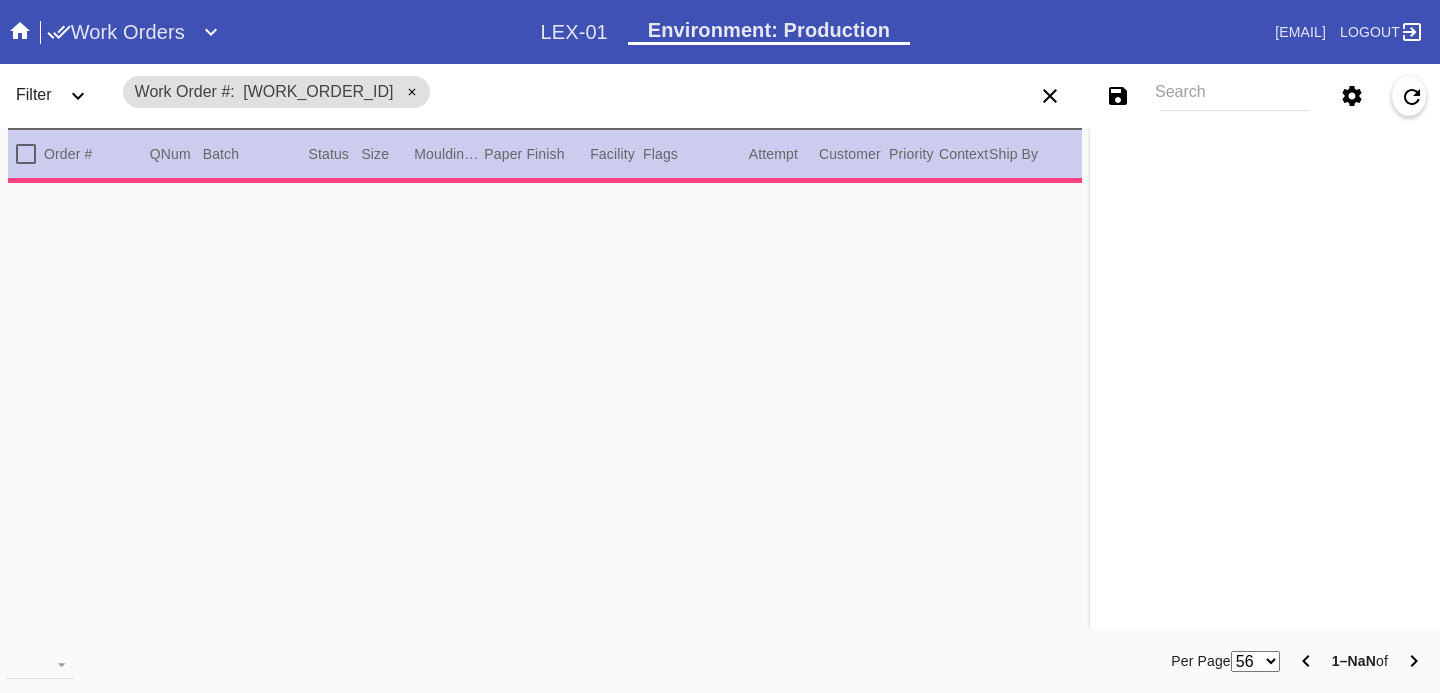 scroll, scrollTop: 0, scrollLeft: 0, axis: both 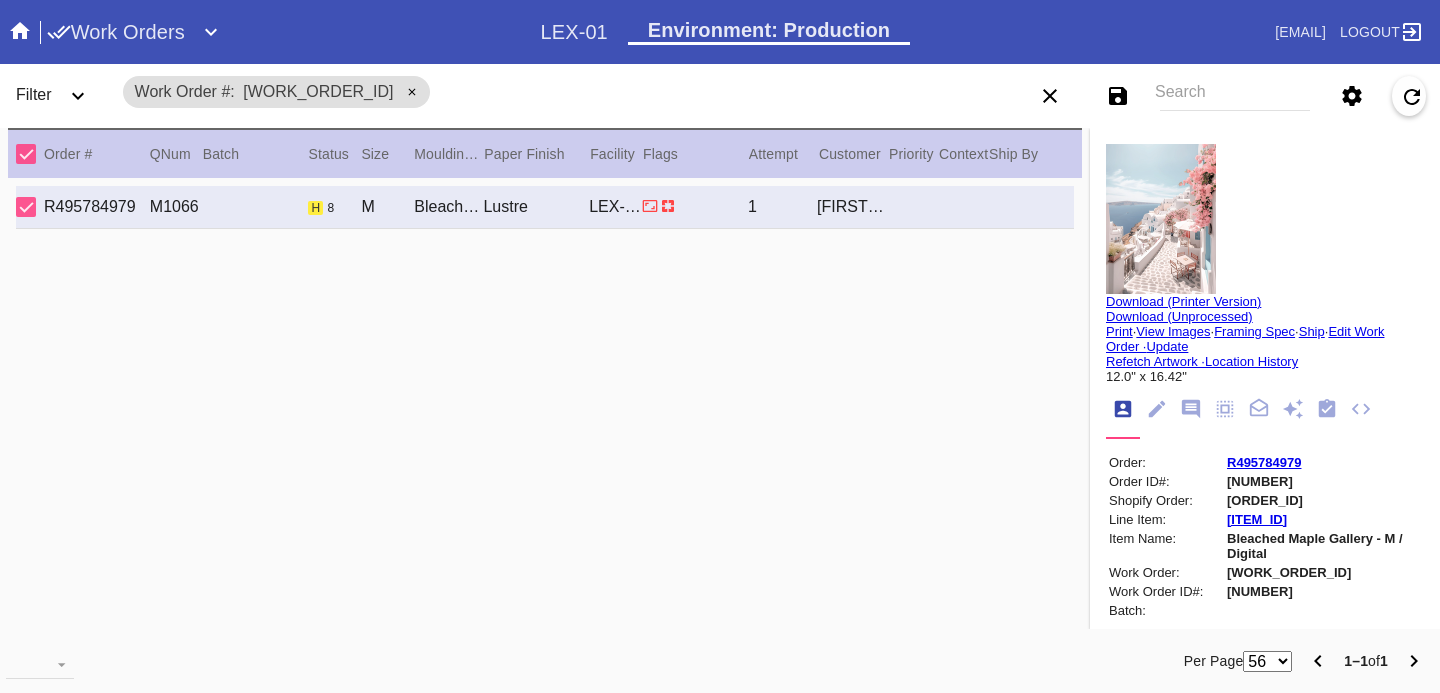 click on "Update" at bounding box center (1167, 346) 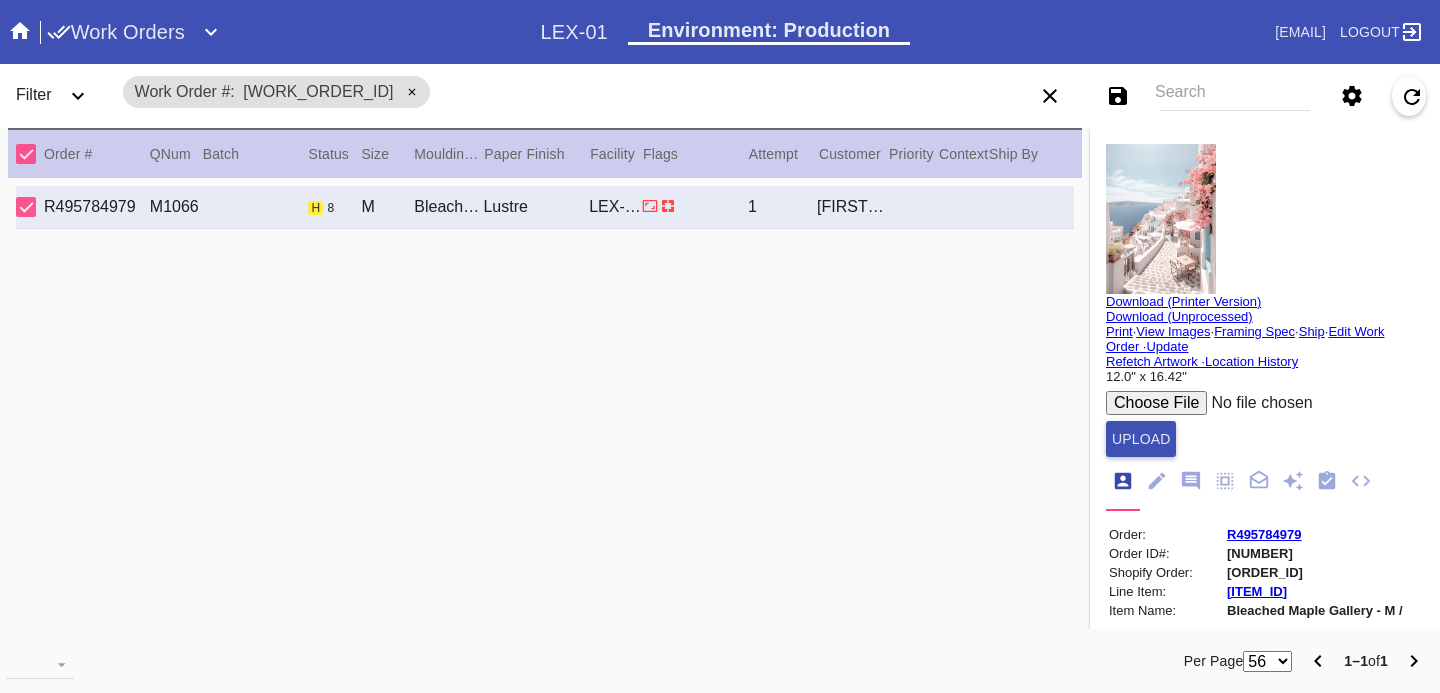 click at bounding box center (1257, 403) 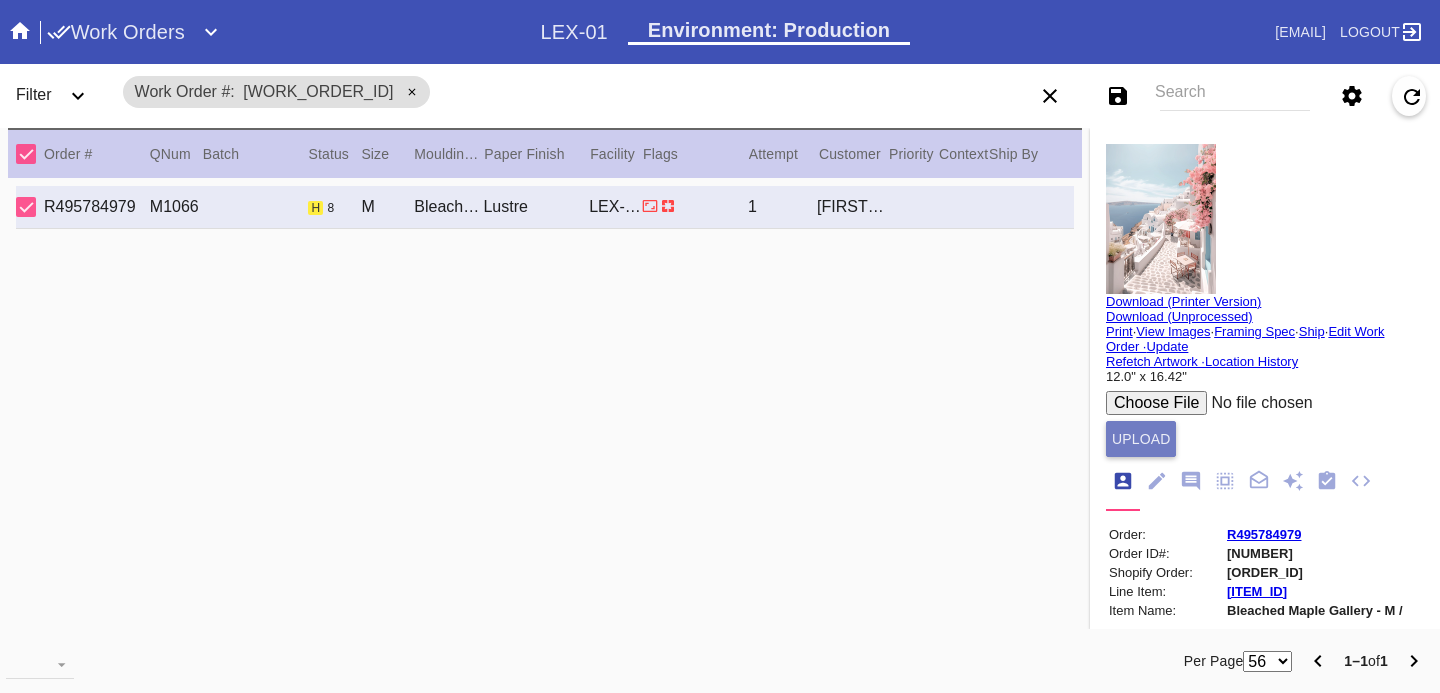click on "Upload" at bounding box center [1141, 439] 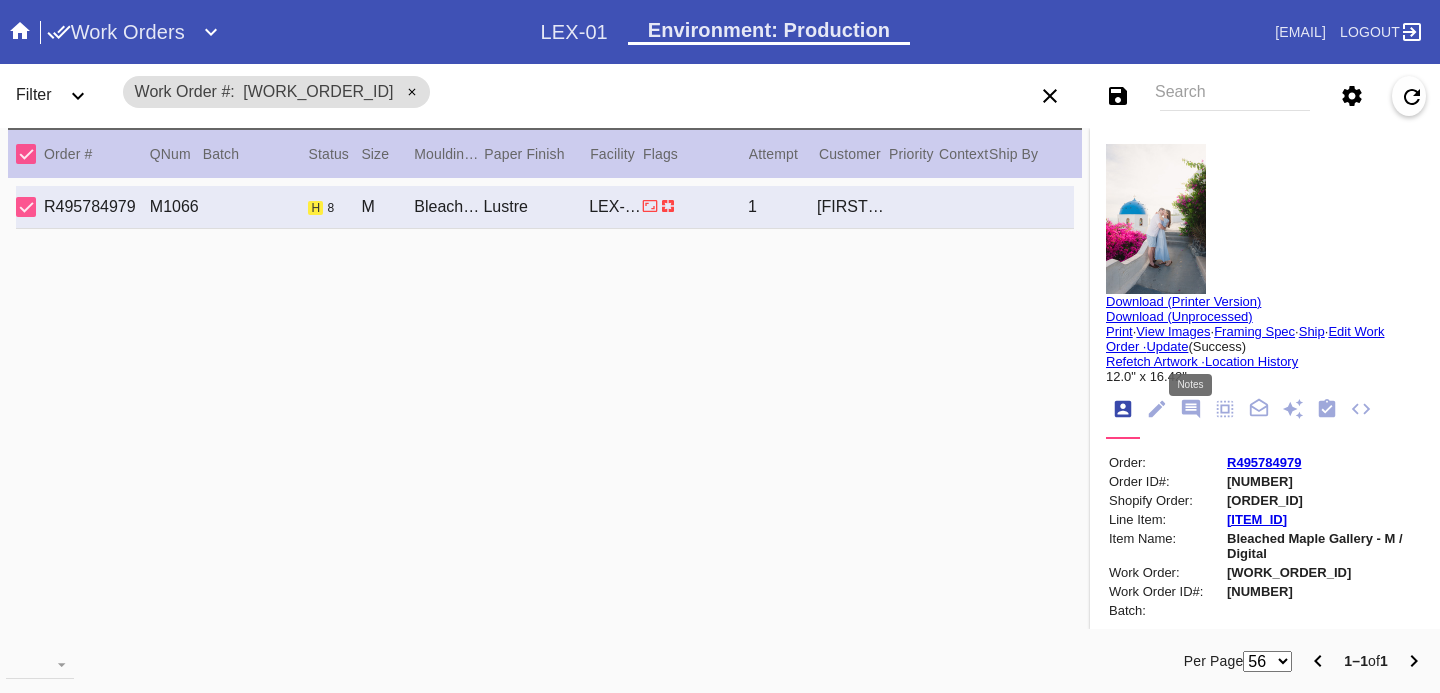 click 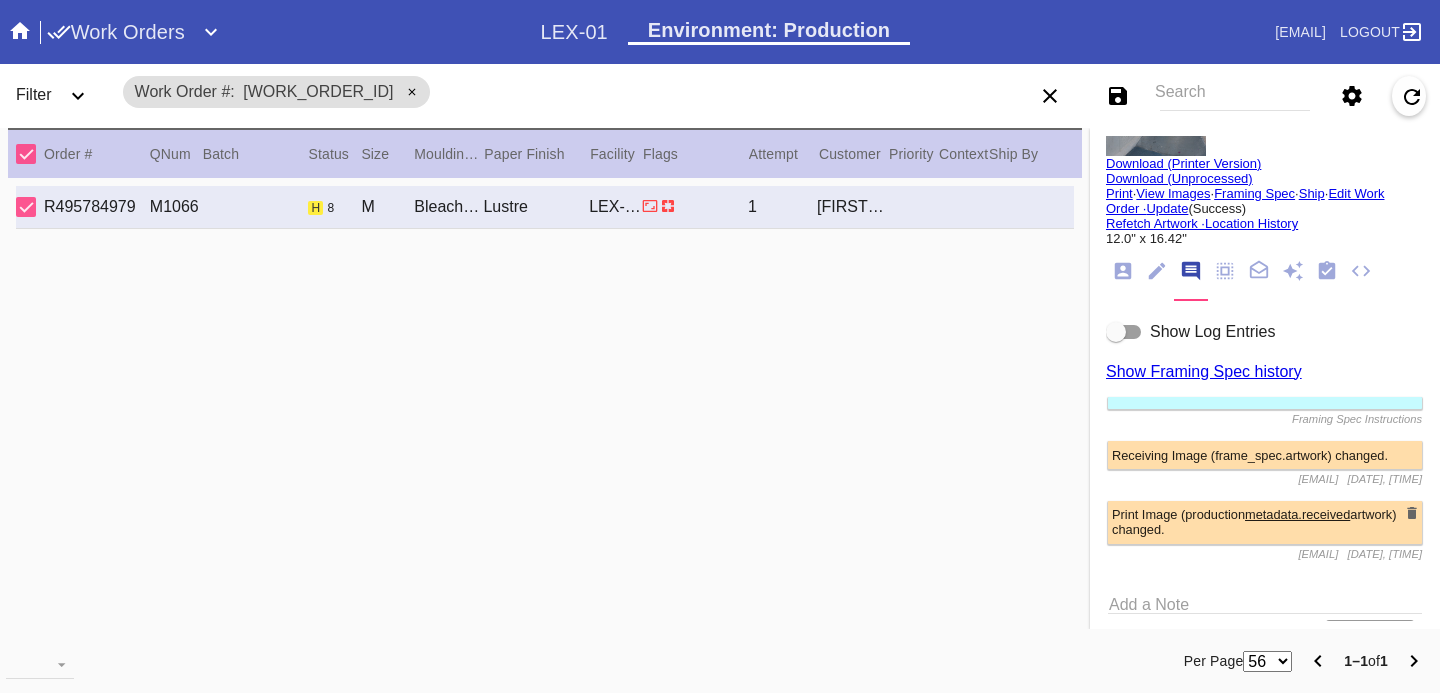 scroll, scrollTop: 216, scrollLeft: 0, axis: vertical 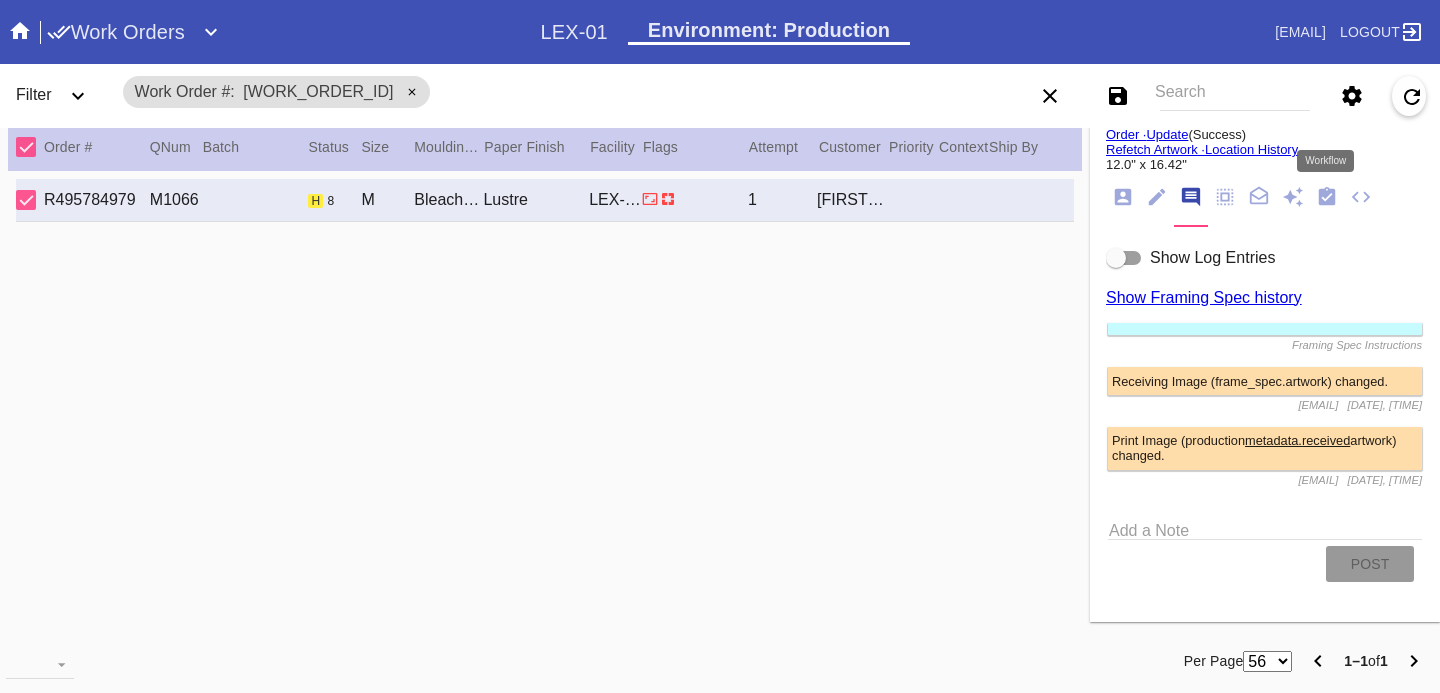 click 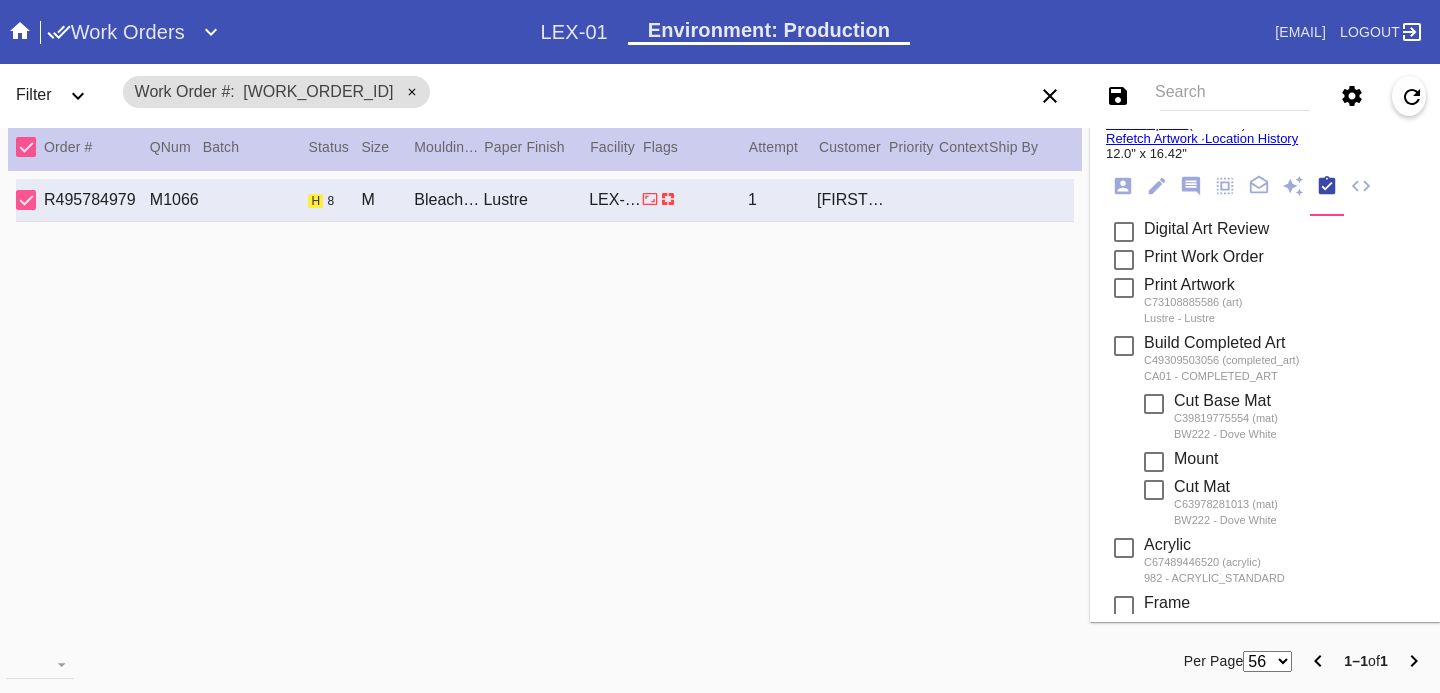 scroll, scrollTop: 443, scrollLeft: 0, axis: vertical 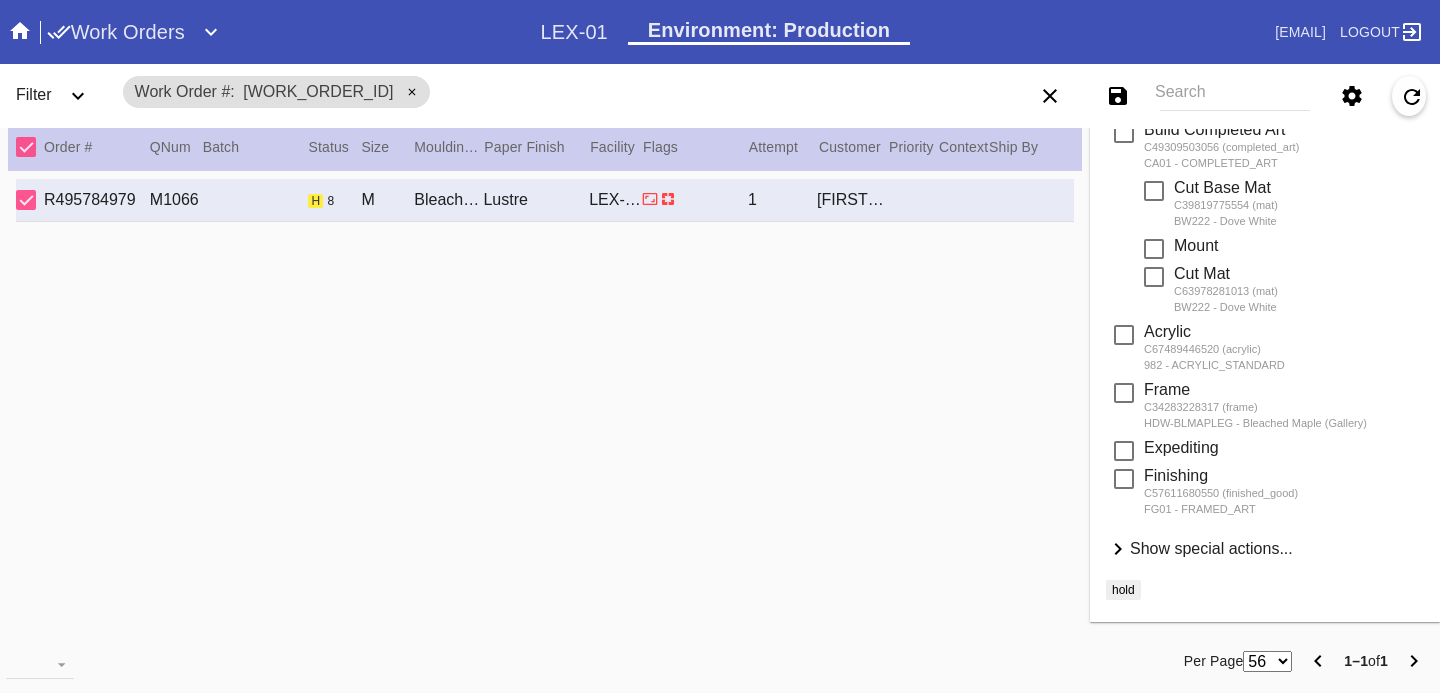 click on "Show special actions..." at bounding box center (1211, 548) 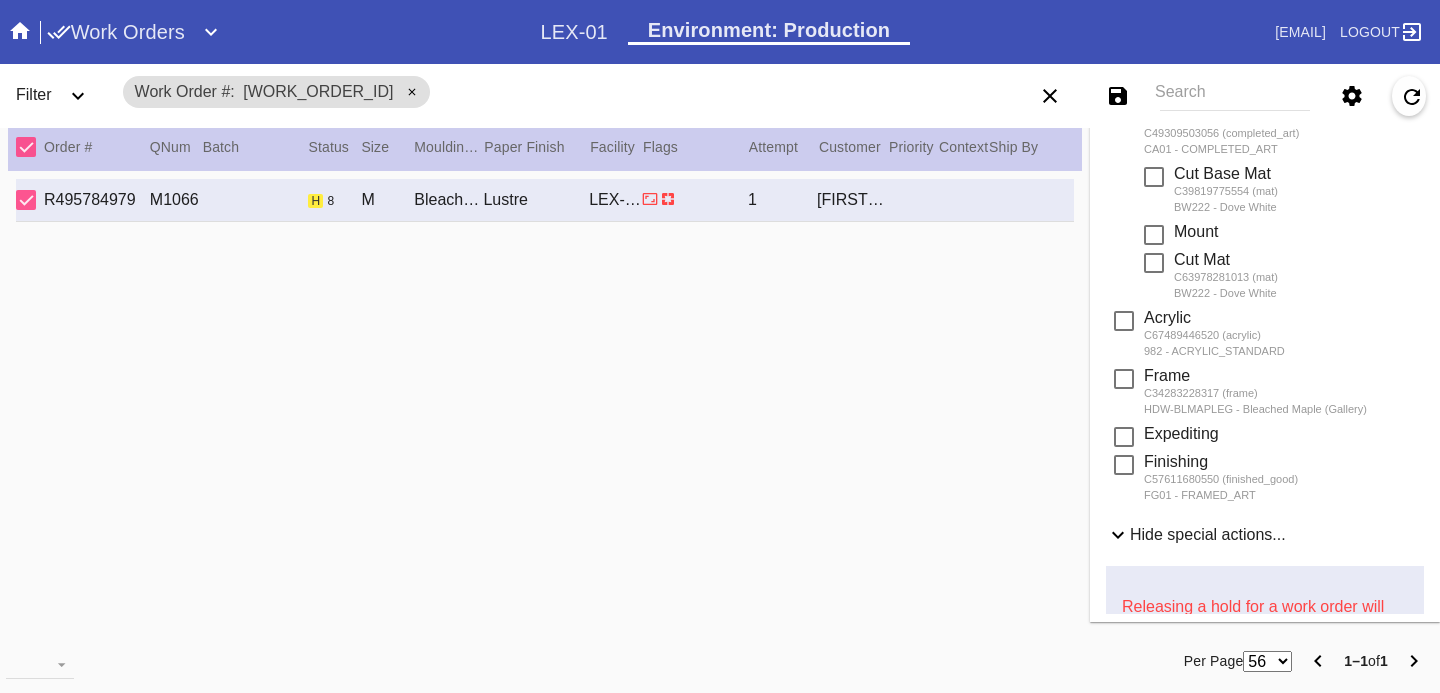 scroll, scrollTop: 901, scrollLeft: 0, axis: vertical 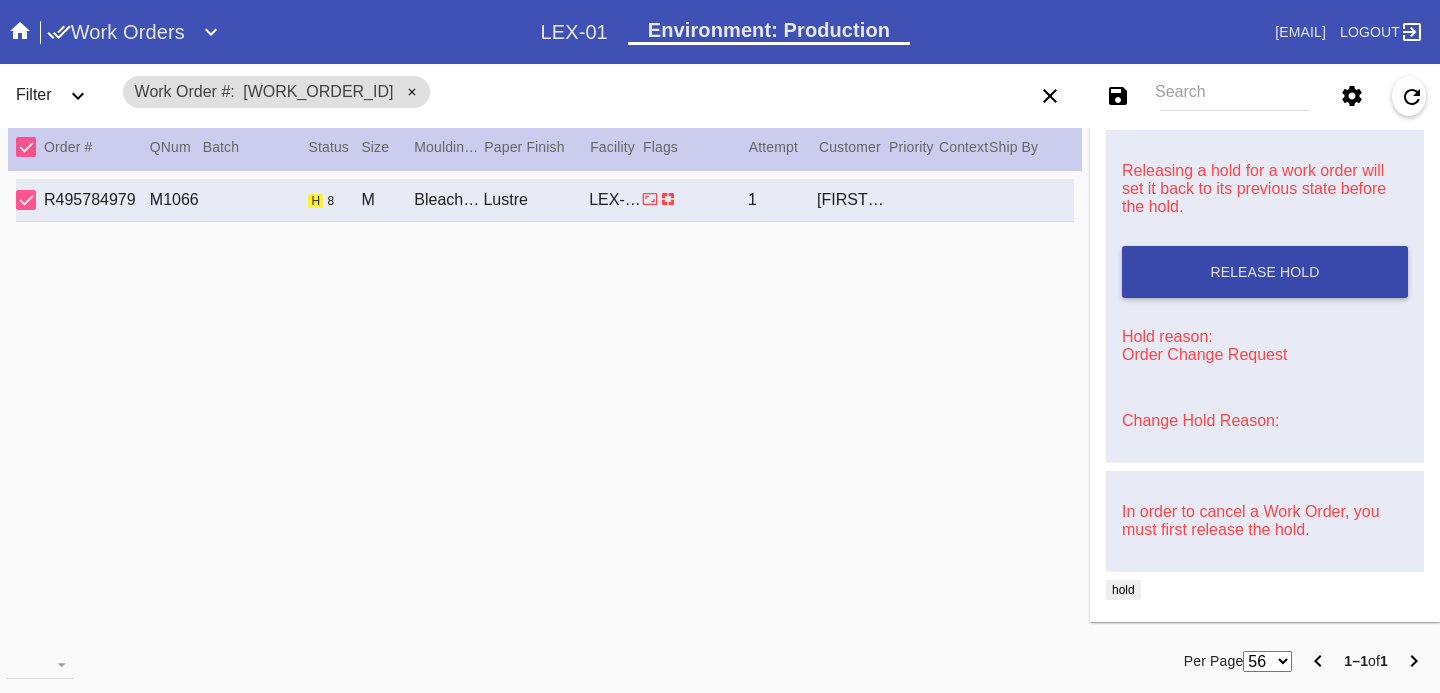 click on "Release Hold" at bounding box center [1264, 272] 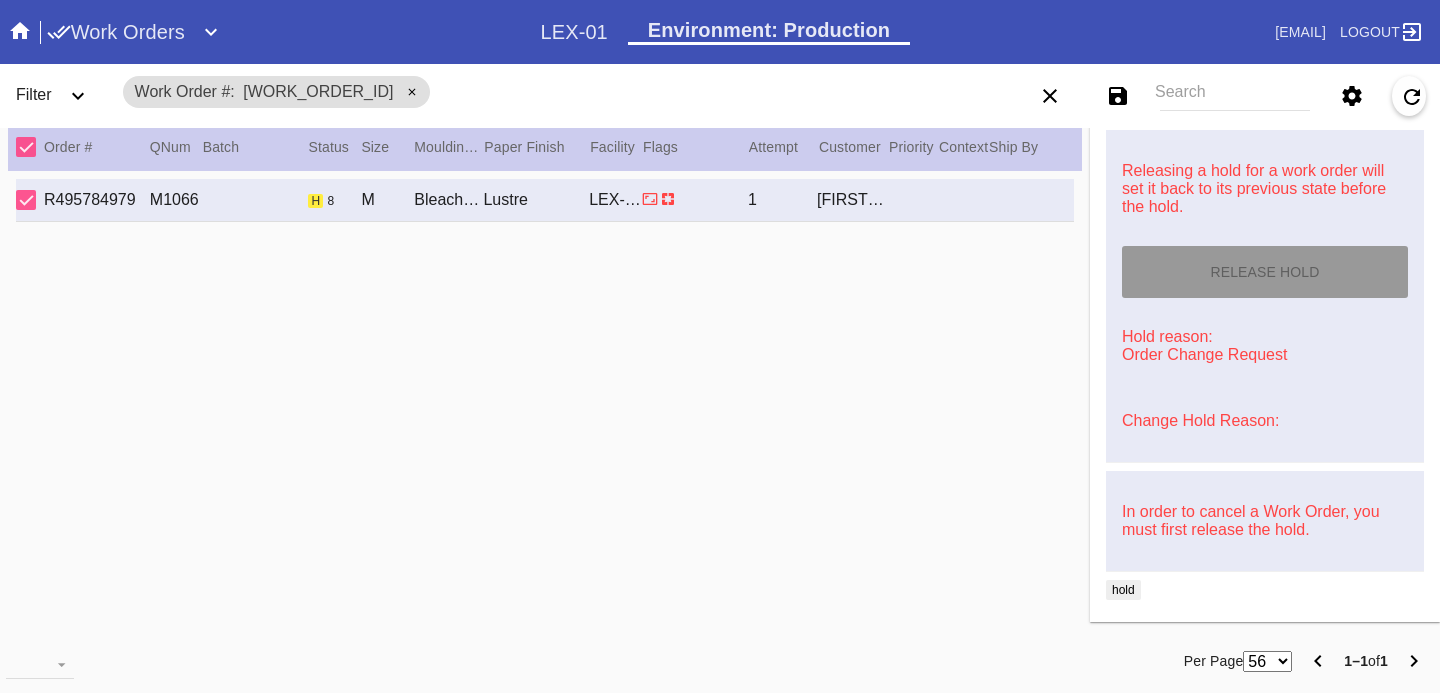 type on "8/7/2025" 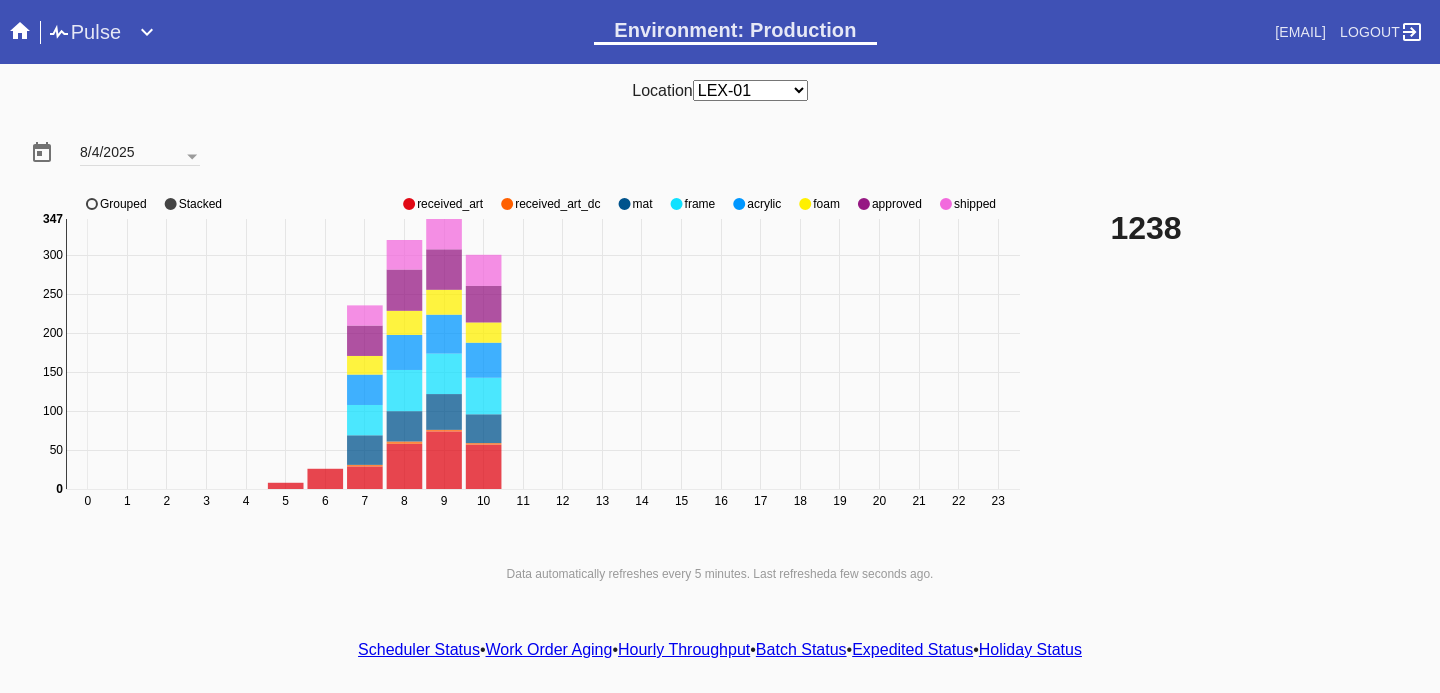 scroll, scrollTop: 0, scrollLeft: 0, axis: both 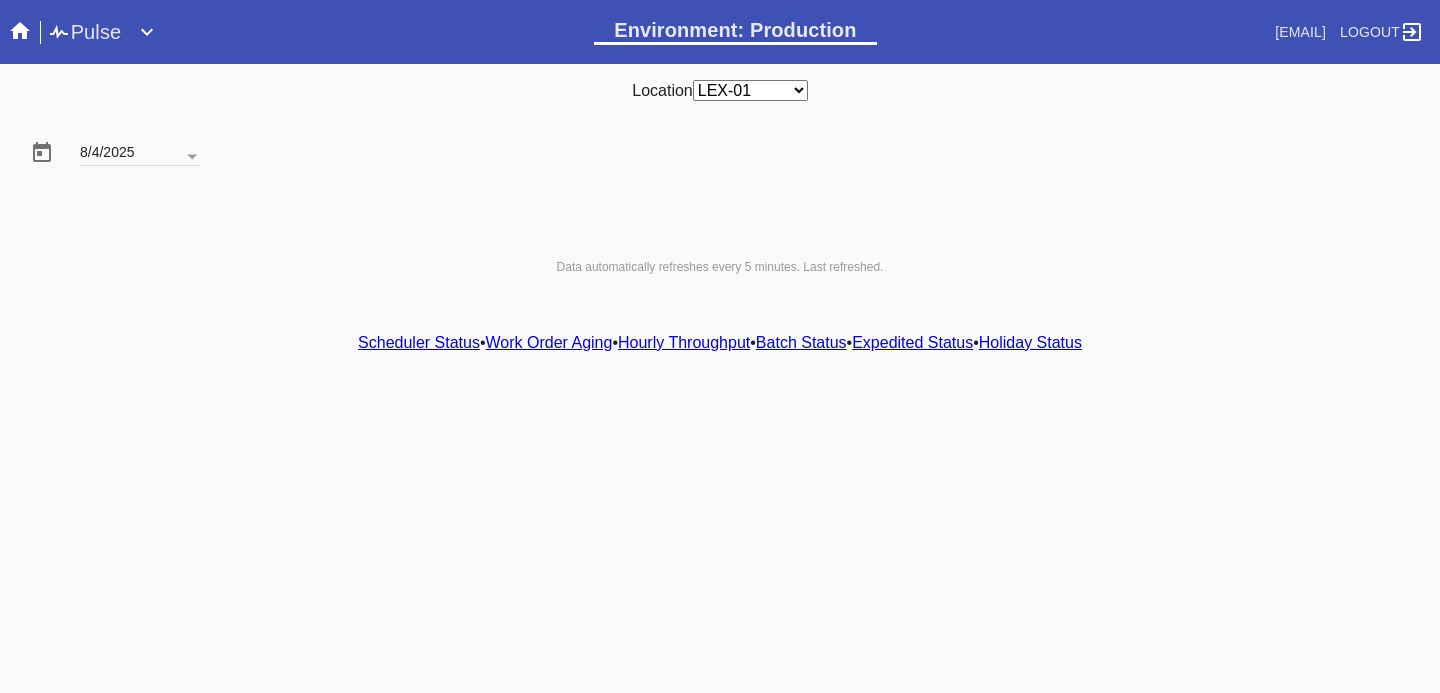 click on "Hourly Throughput" at bounding box center (684, 342) 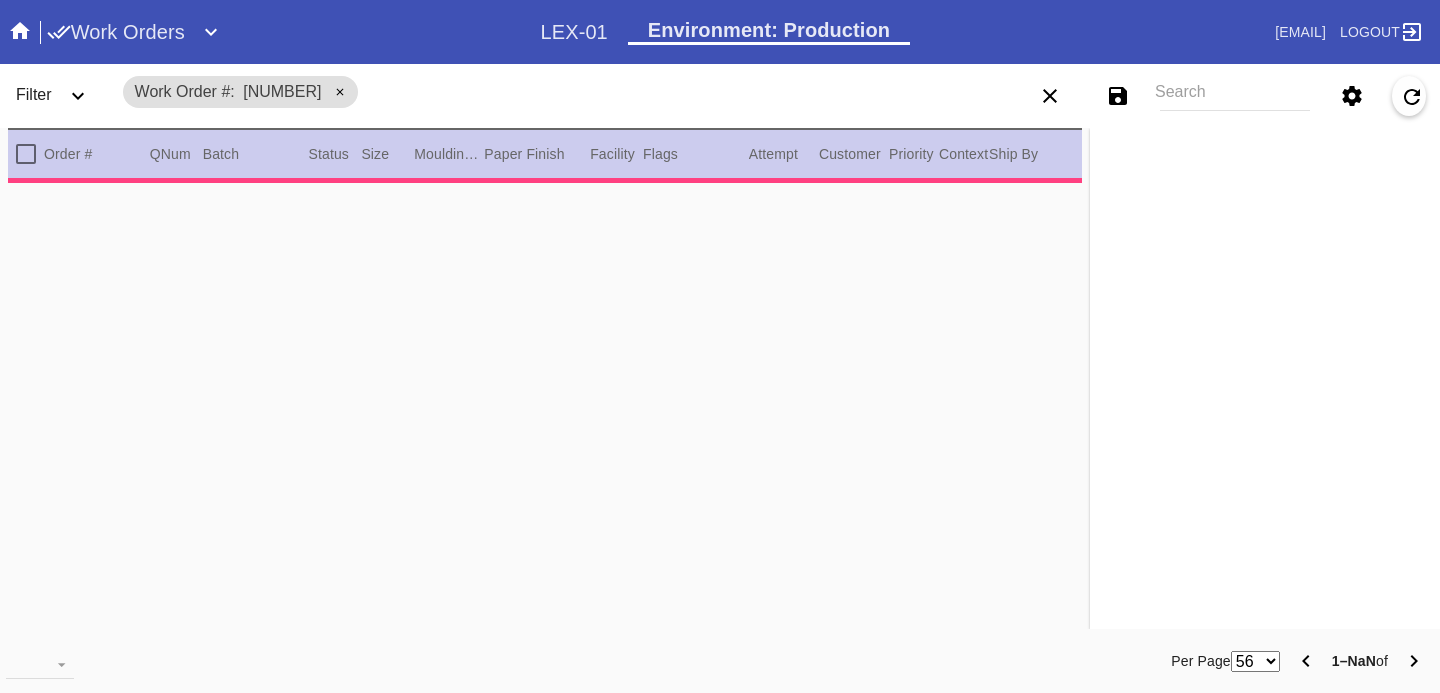 scroll, scrollTop: 0, scrollLeft: 0, axis: both 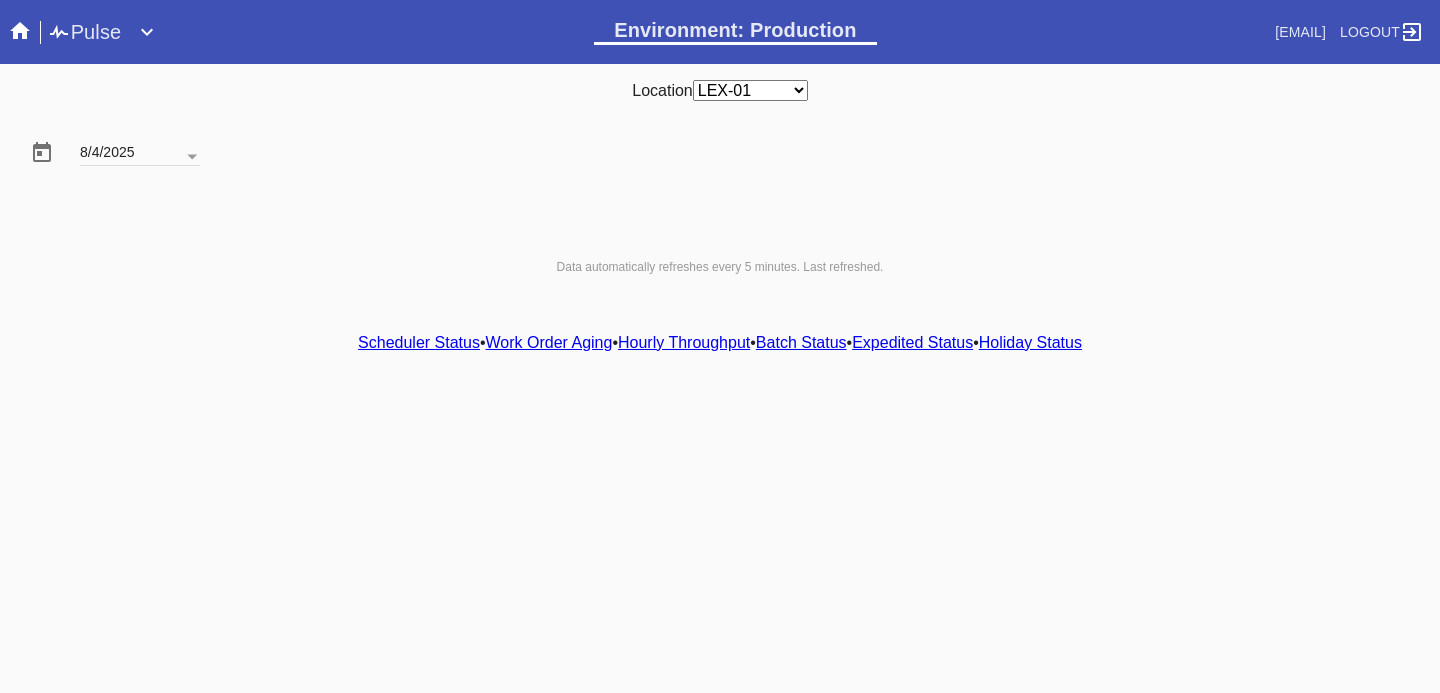 click on "Hourly Throughput" at bounding box center [684, 342] 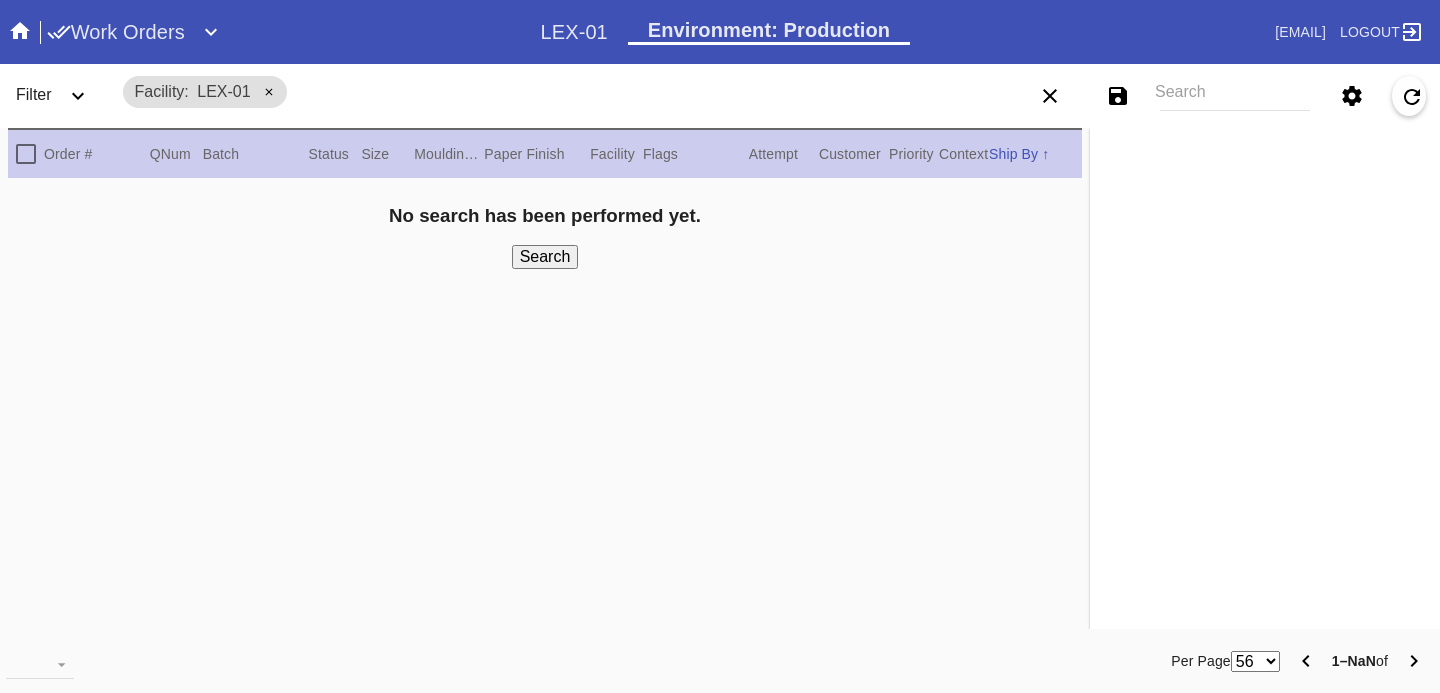 scroll, scrollTop: 0, scrollLeft: 0, axis: both 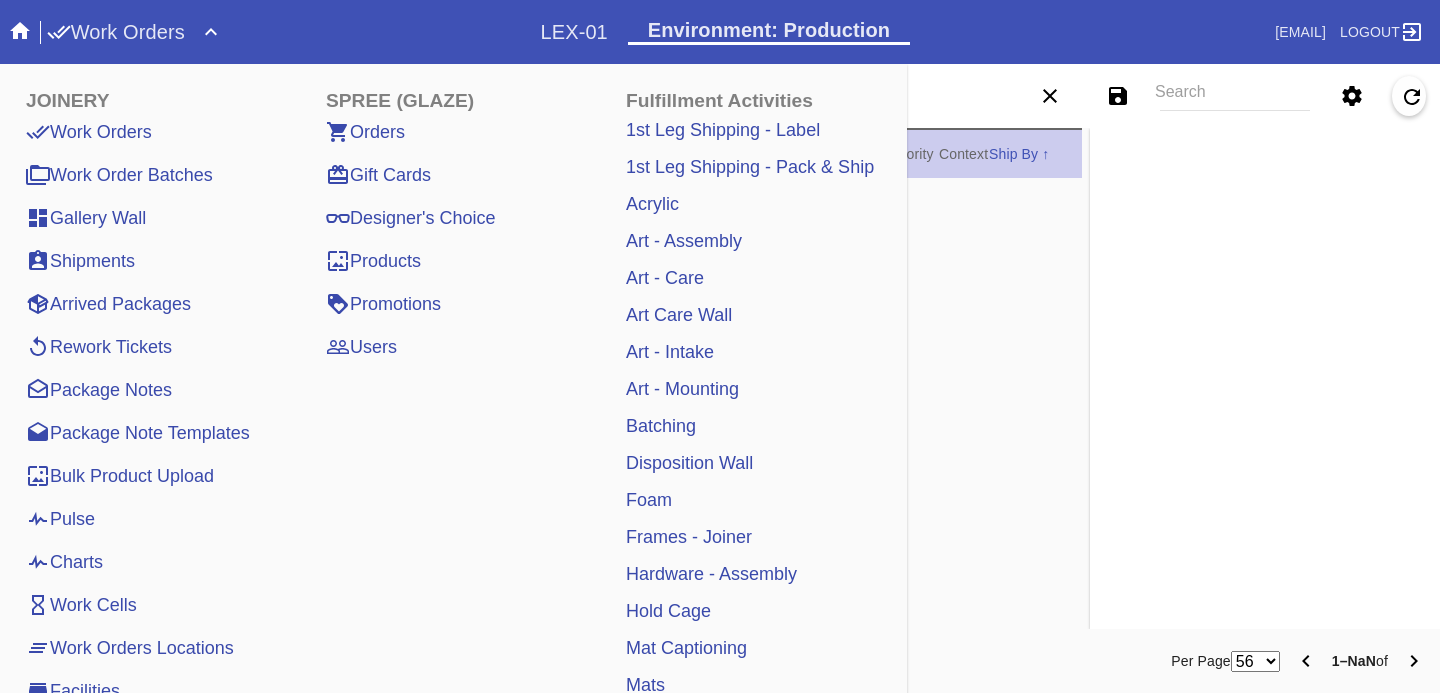 click on "Pulse" at bounding box center [60, 519] 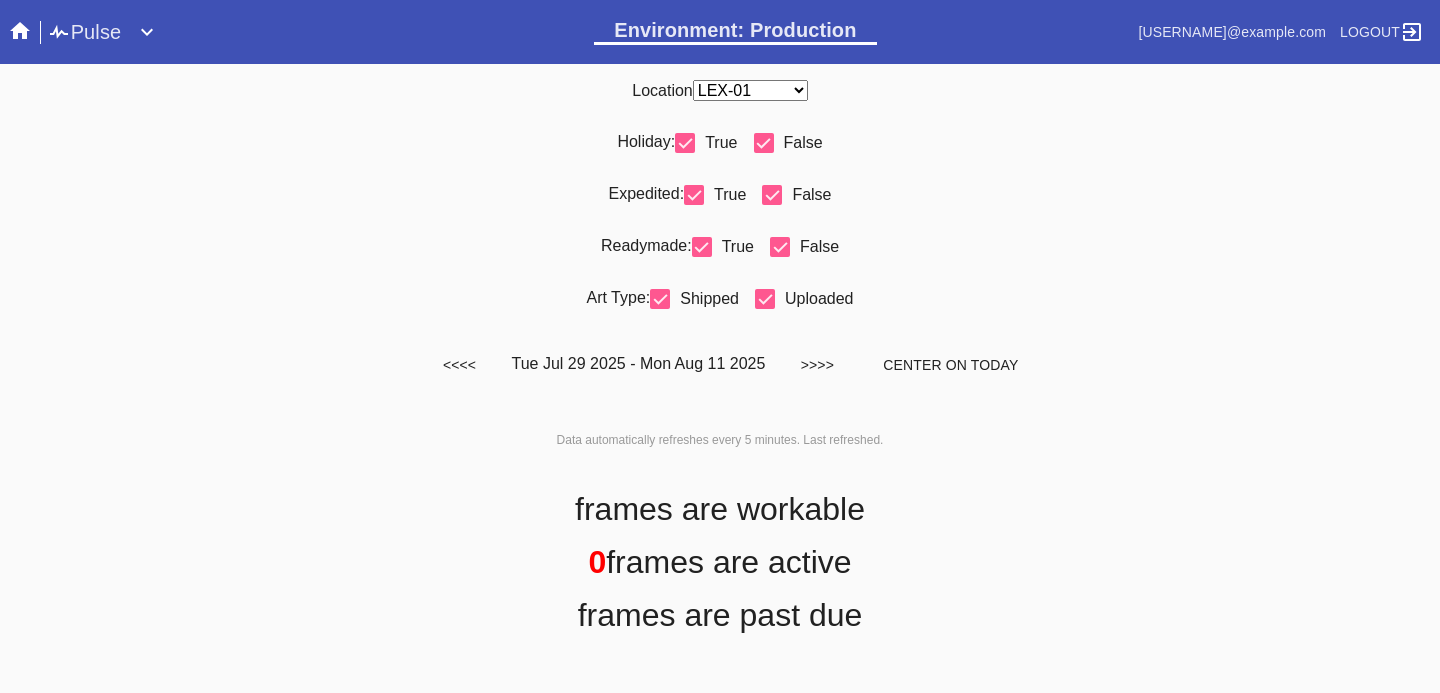scroll, scrollTop: 0, scrollLeft: 0, axis: both 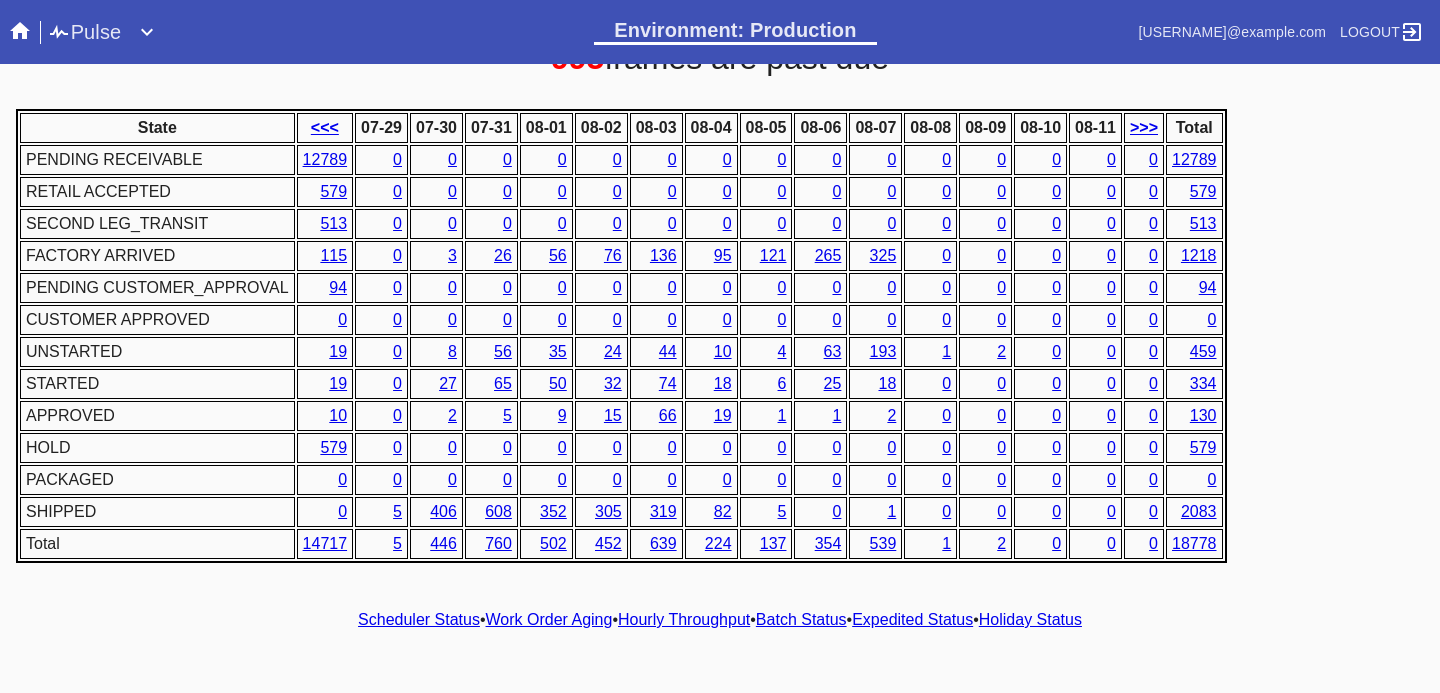click on "Hourly Throughput" at bounding box center [684, 619] 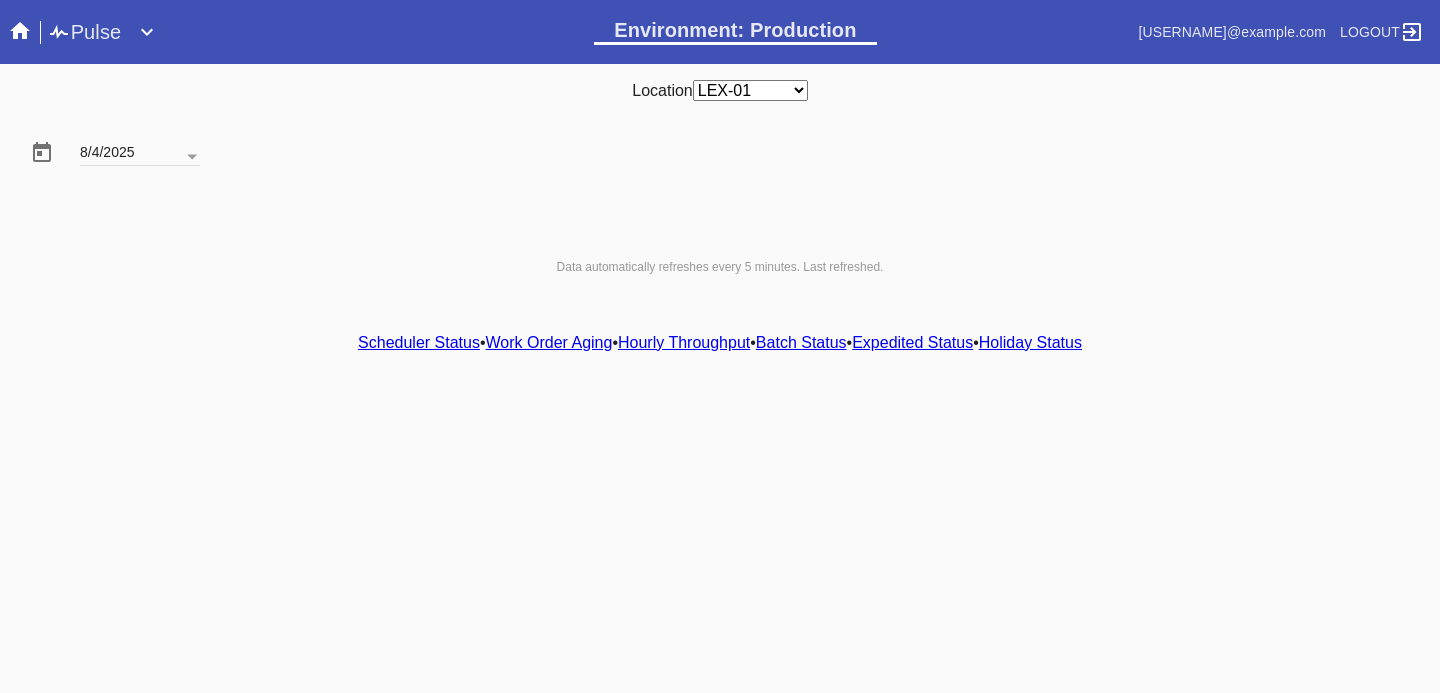 click on "Hourly Throughput" at bounding box center [684, 342] 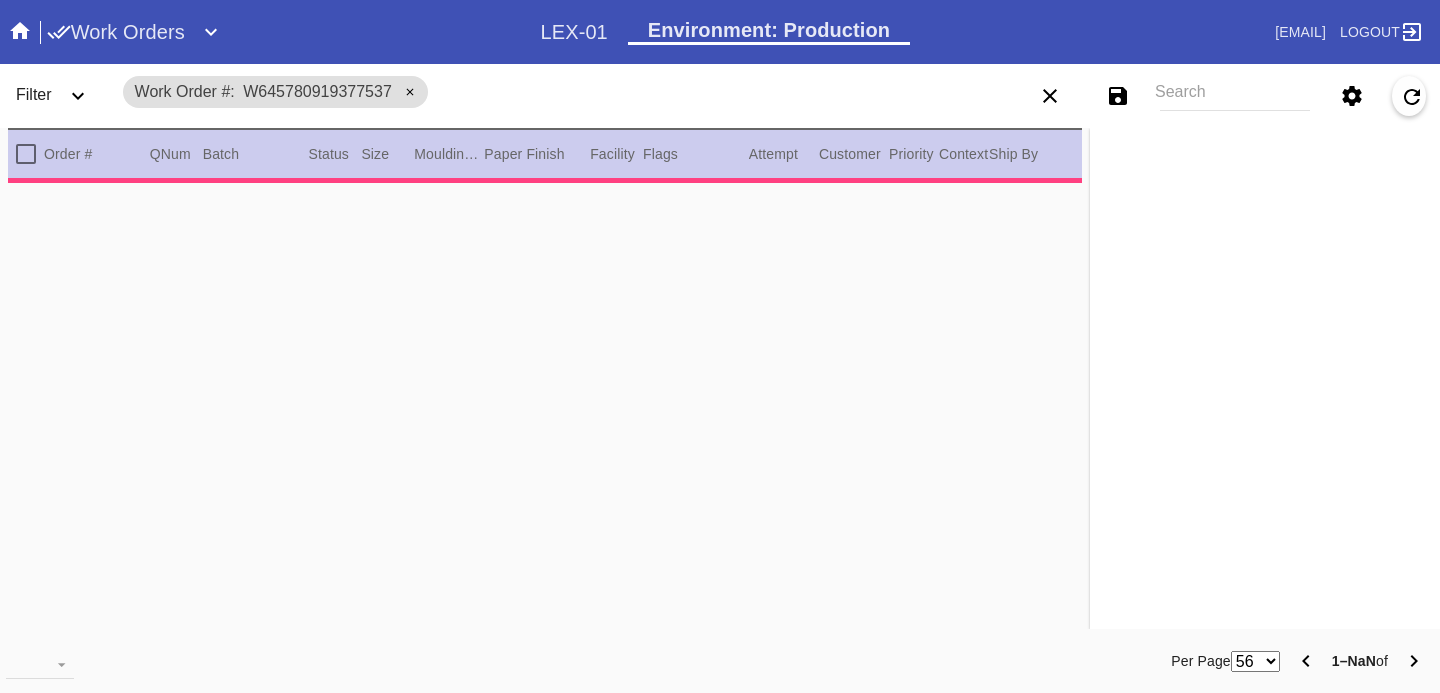 scroll, scrollTop: 0, scrollLeft: 0, axis: both 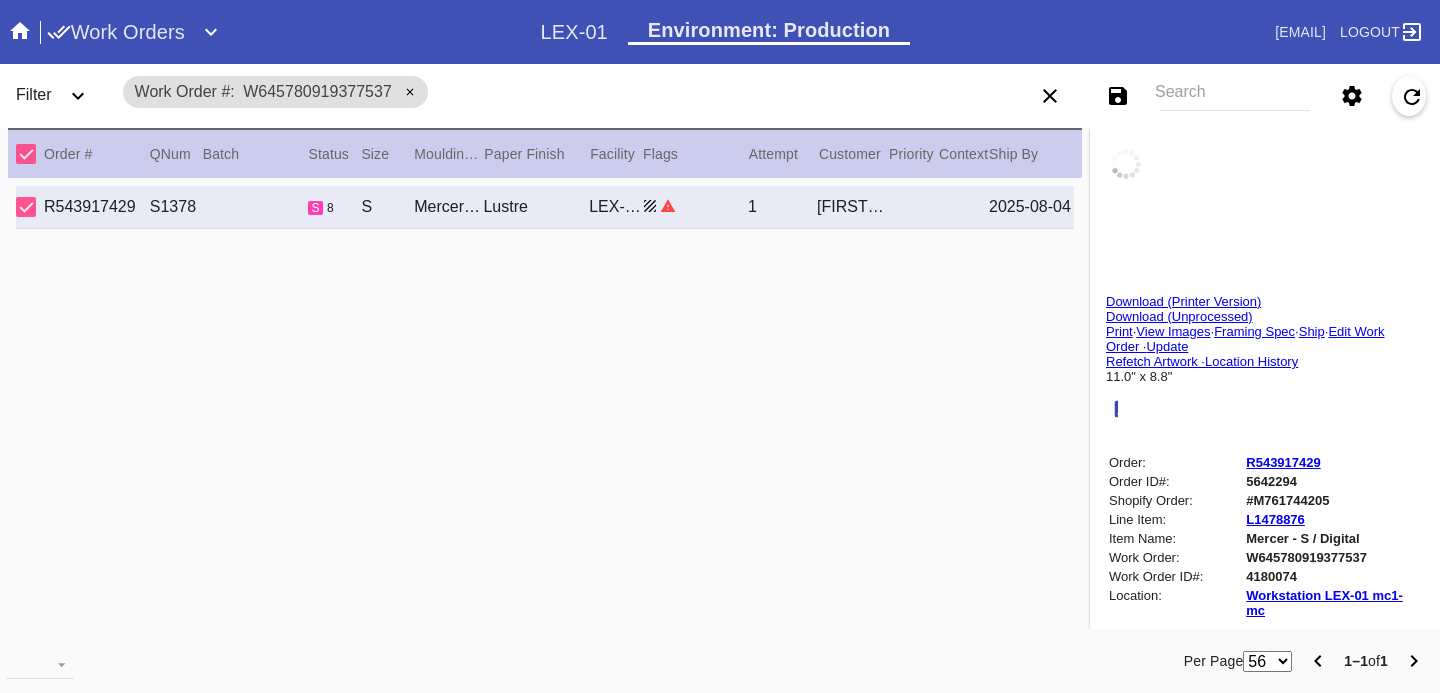 type on "2.5" 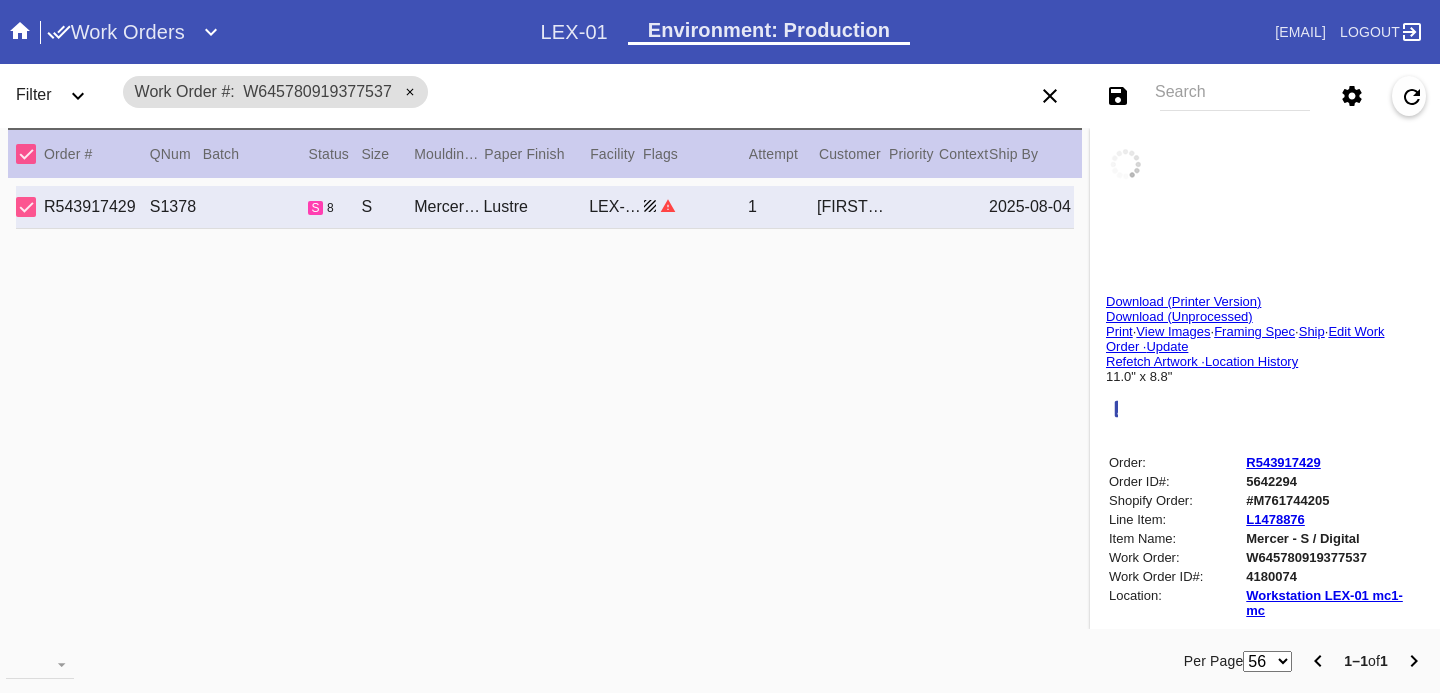 type on "2.5" 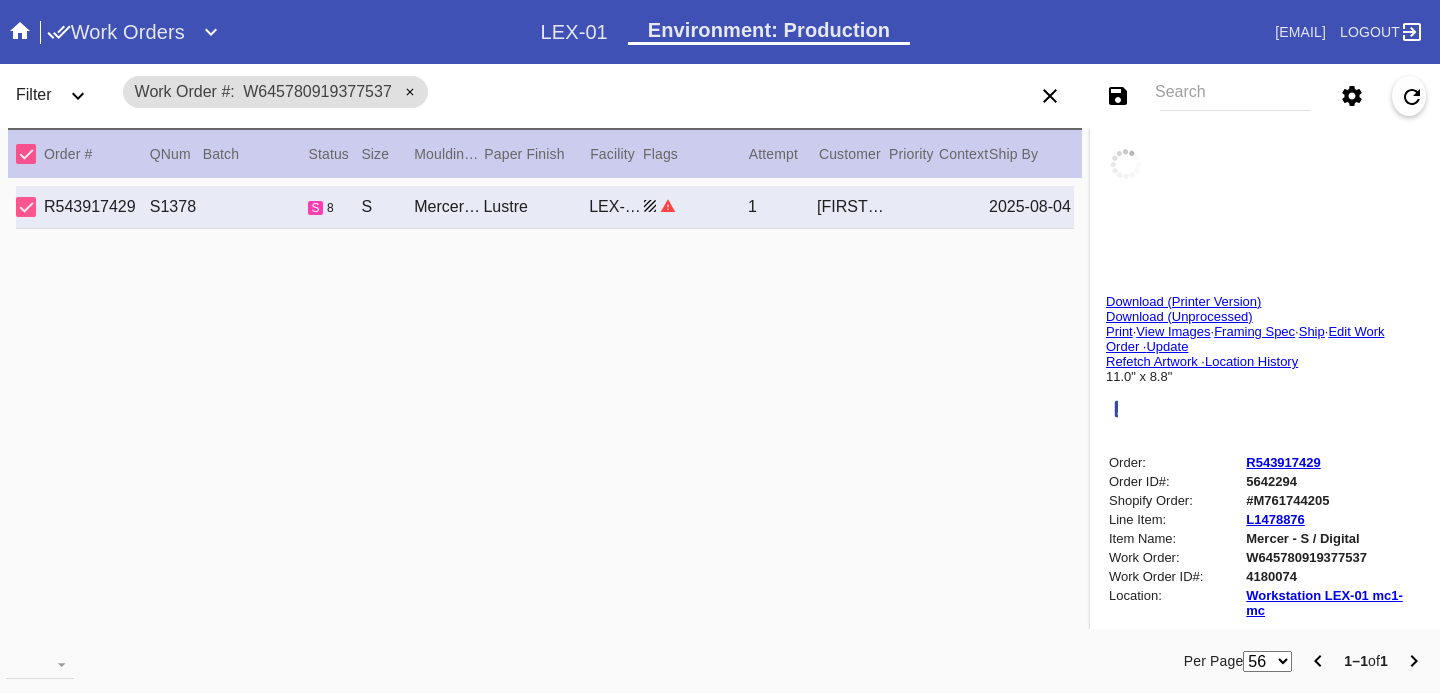 type on "2.5" 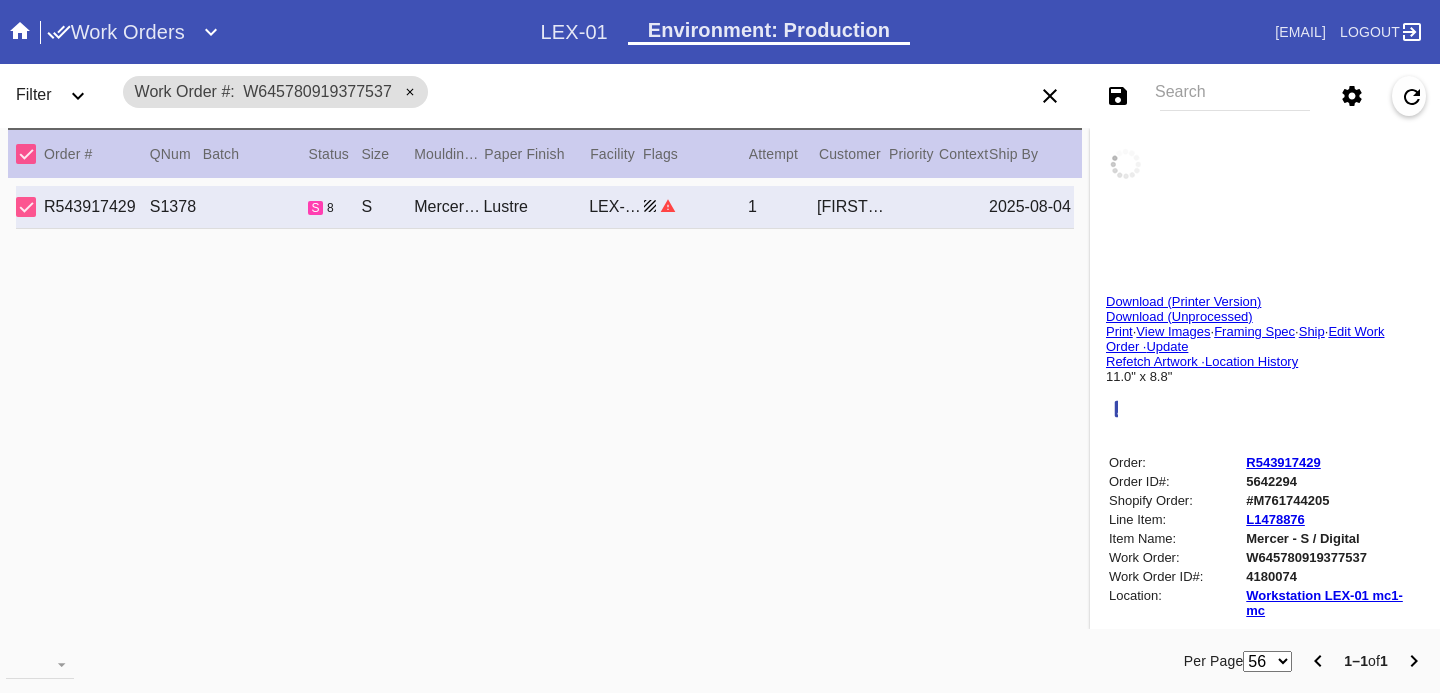 type on "2.5" 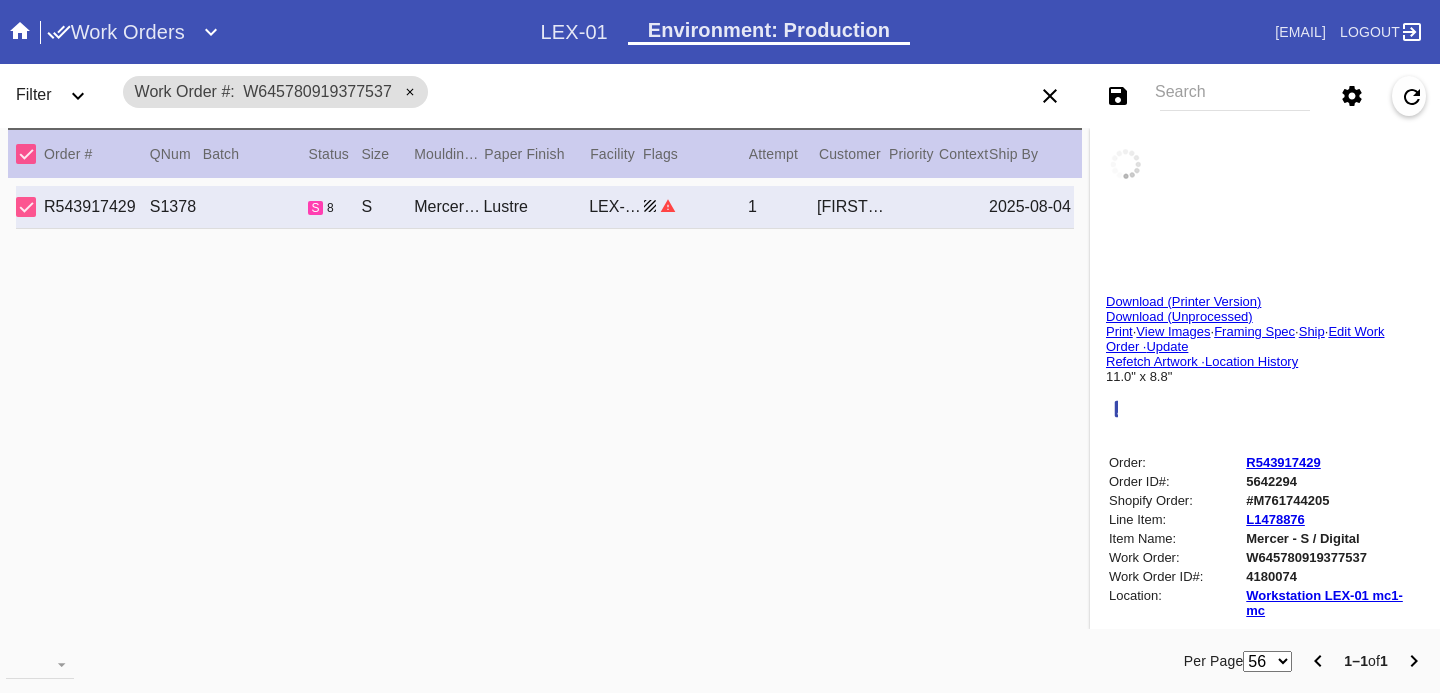 type on "0.1875" 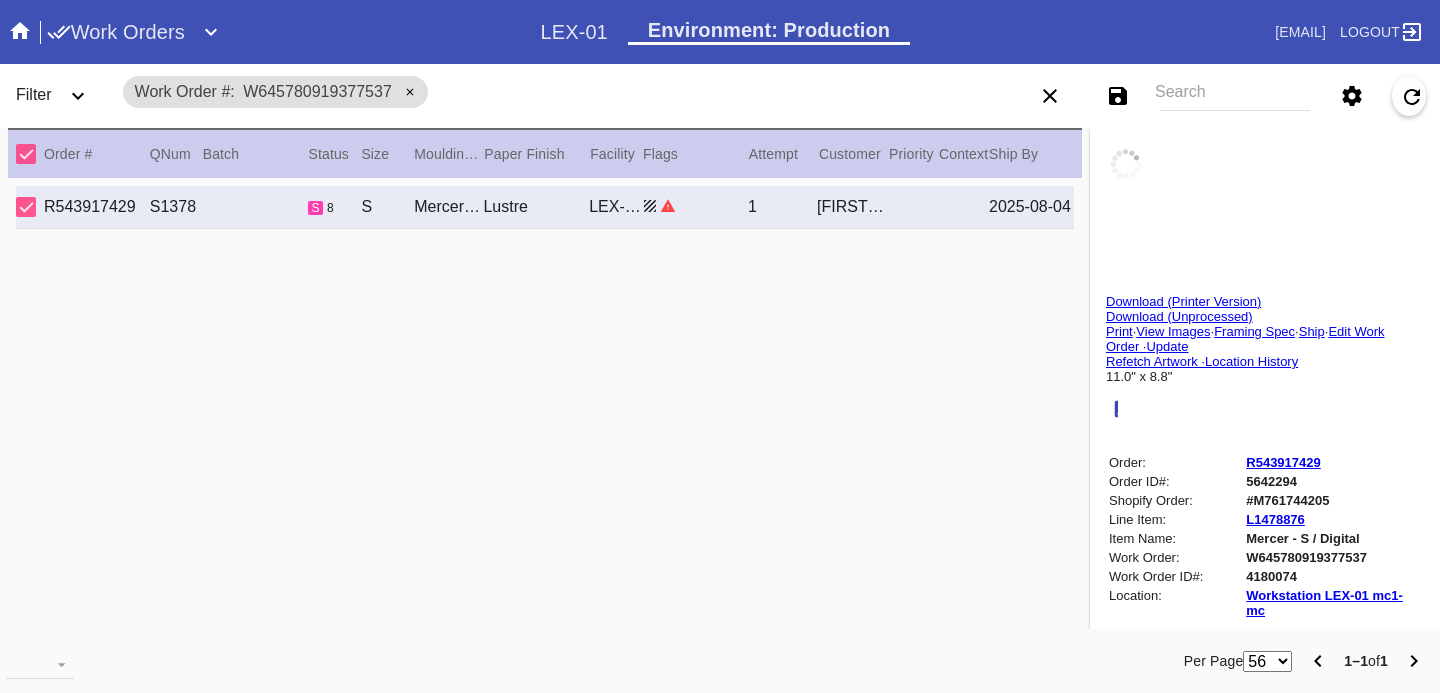 type on "10.75" 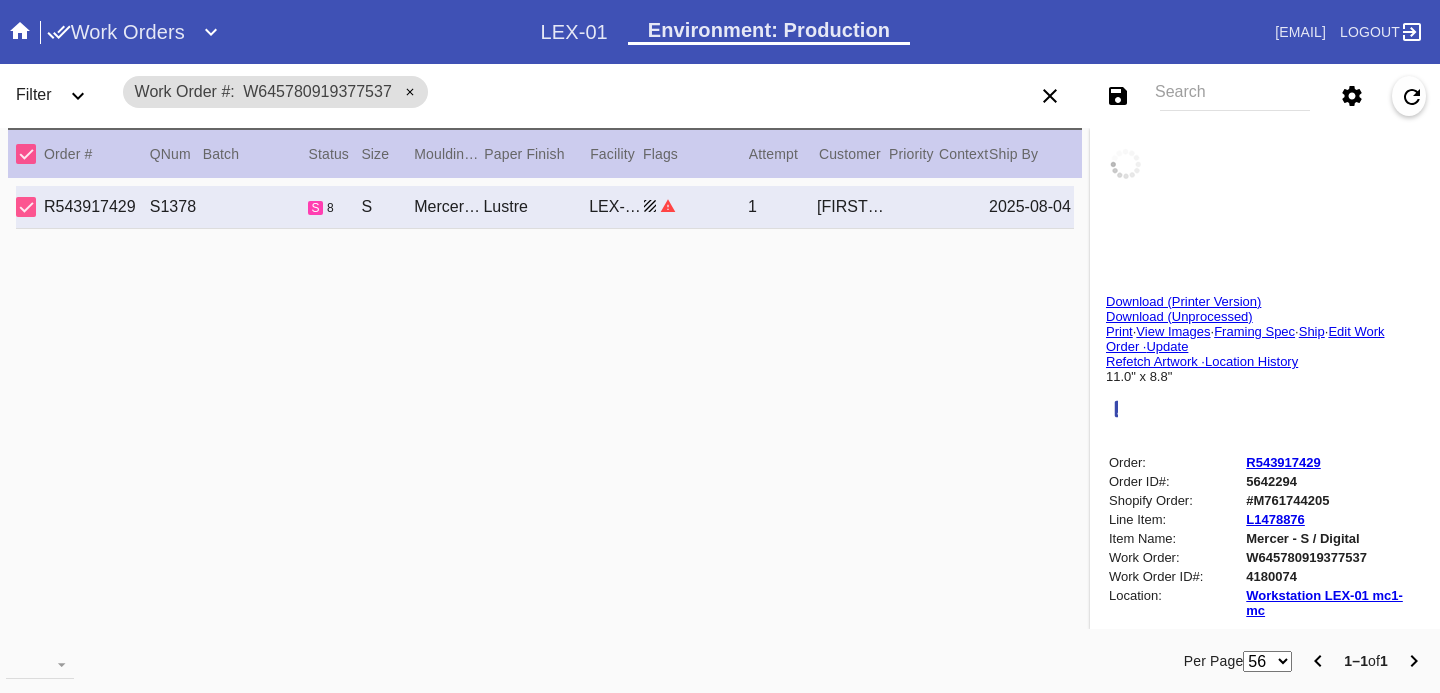 type on "8.5" 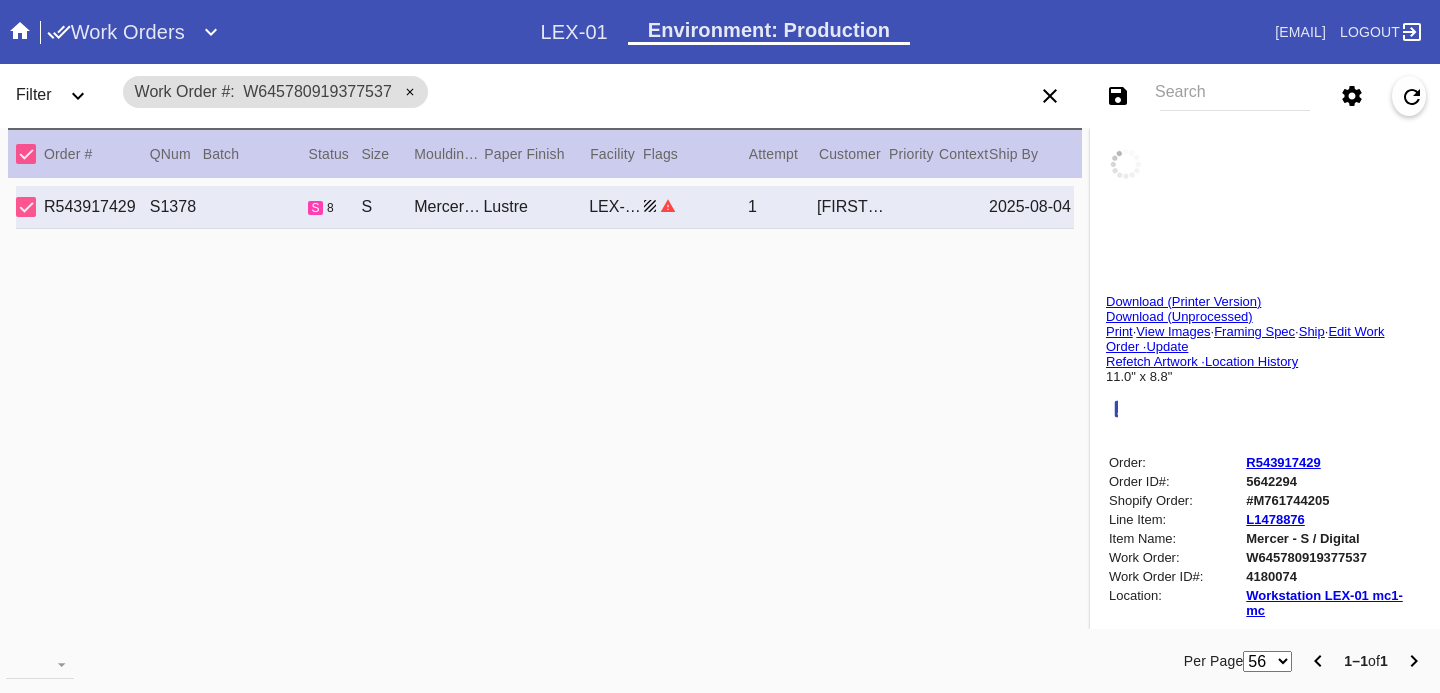 type on "8/2/2025" 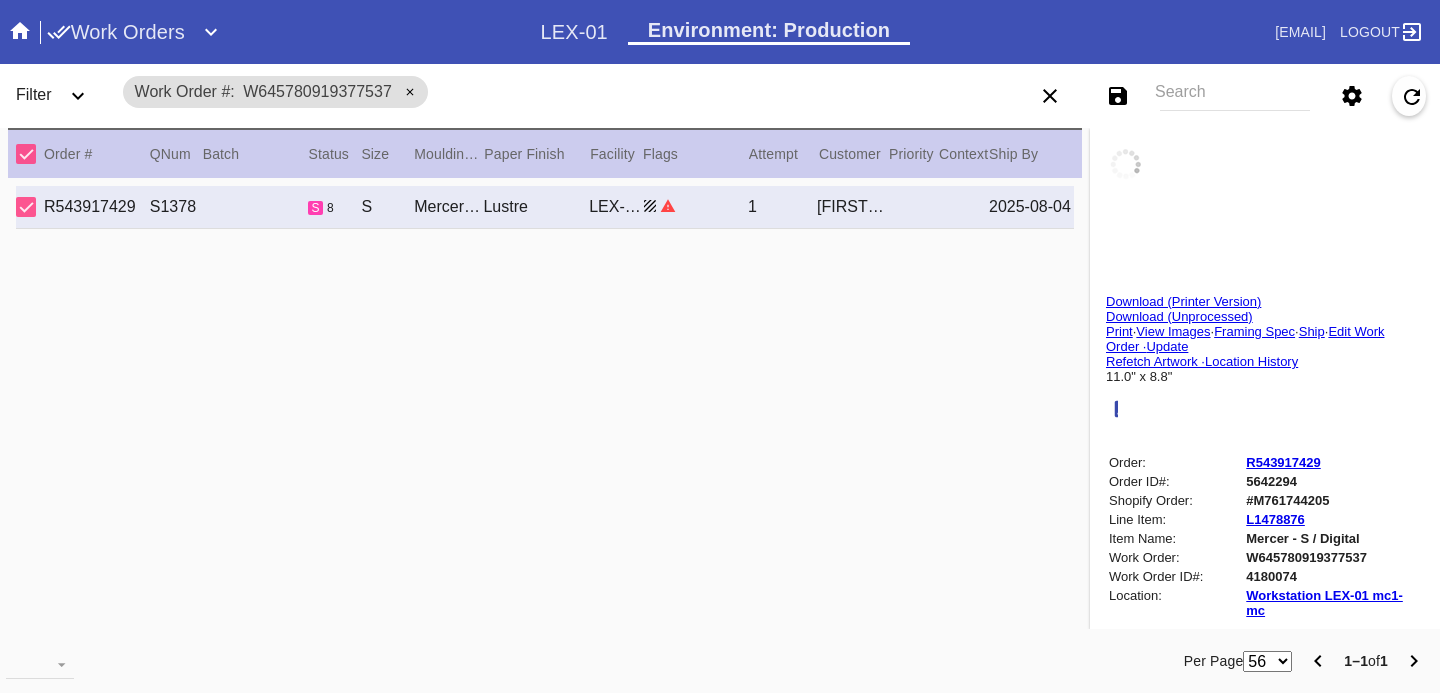 type on "8/4/2025" 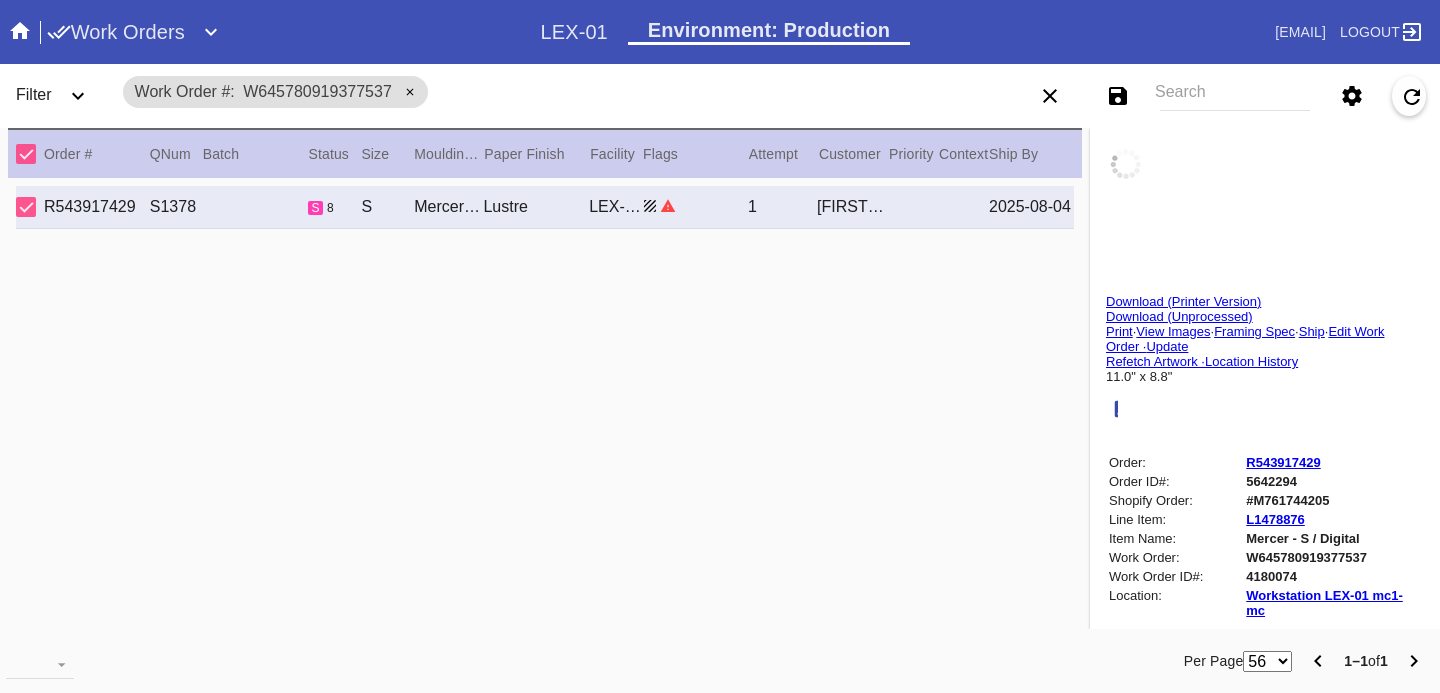 type on "Every Leo carries the soul of a warrior," 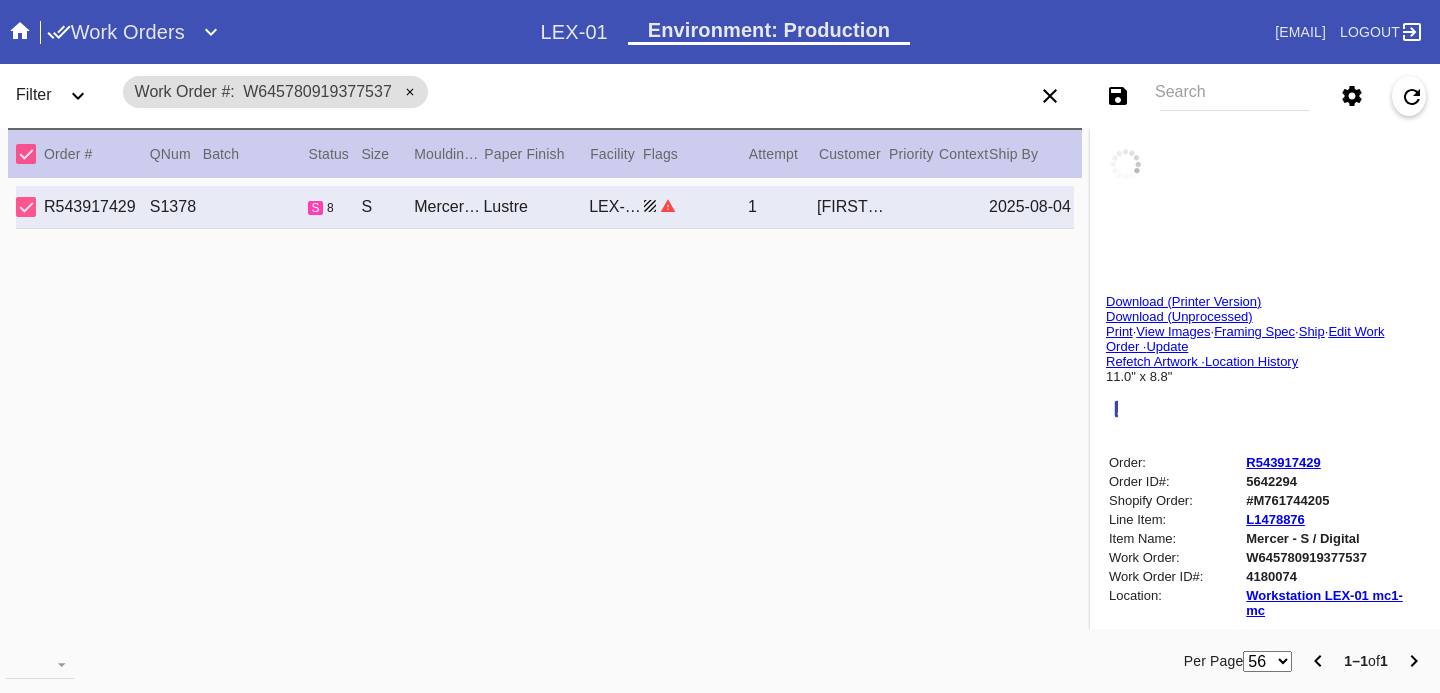 type on "unafraid to take on life's battles." 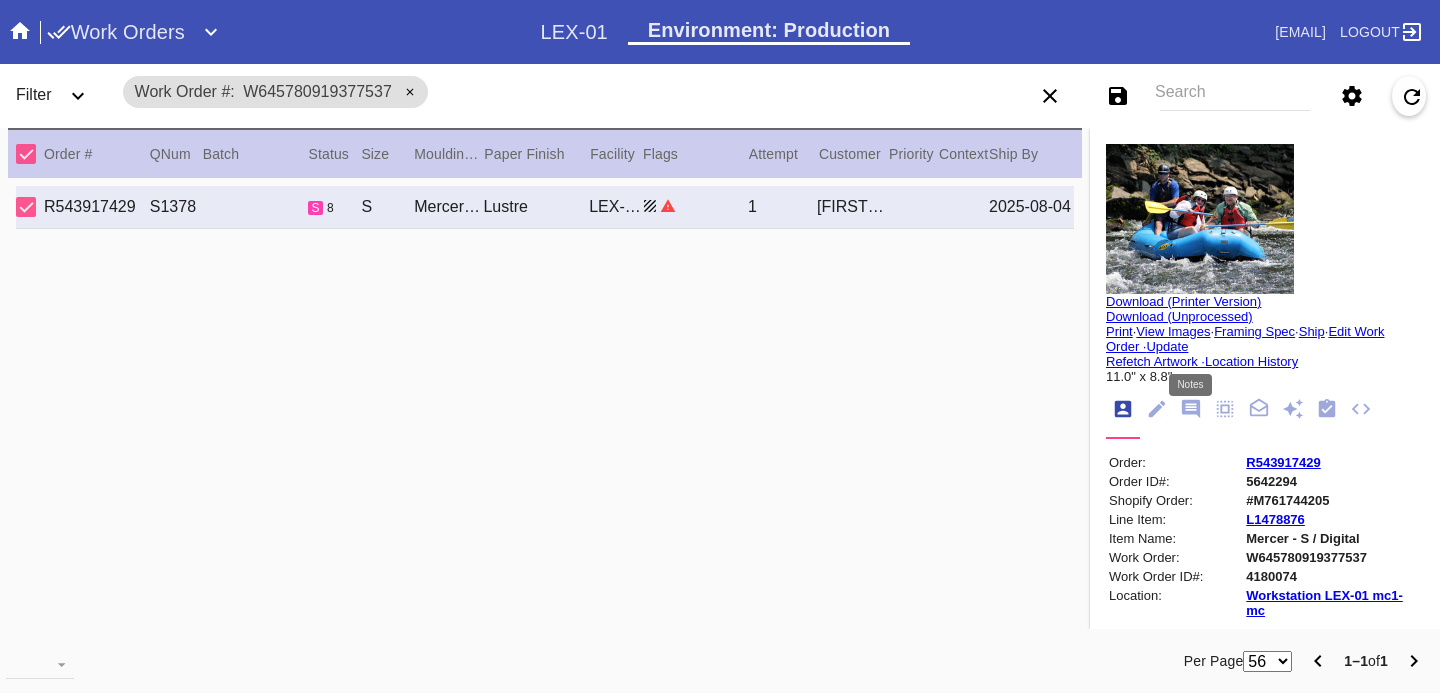 click 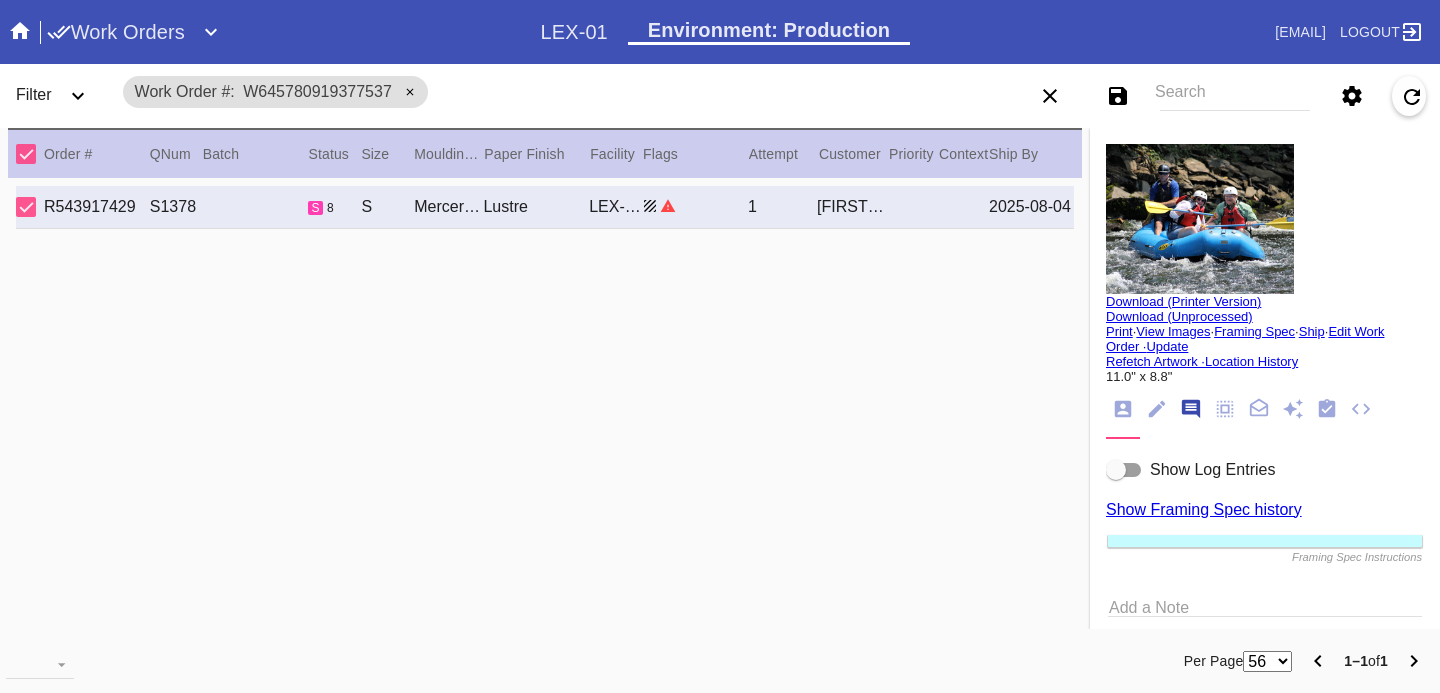 scroll, scrollTop: 123, scrollLeft: 0, axis: vertical 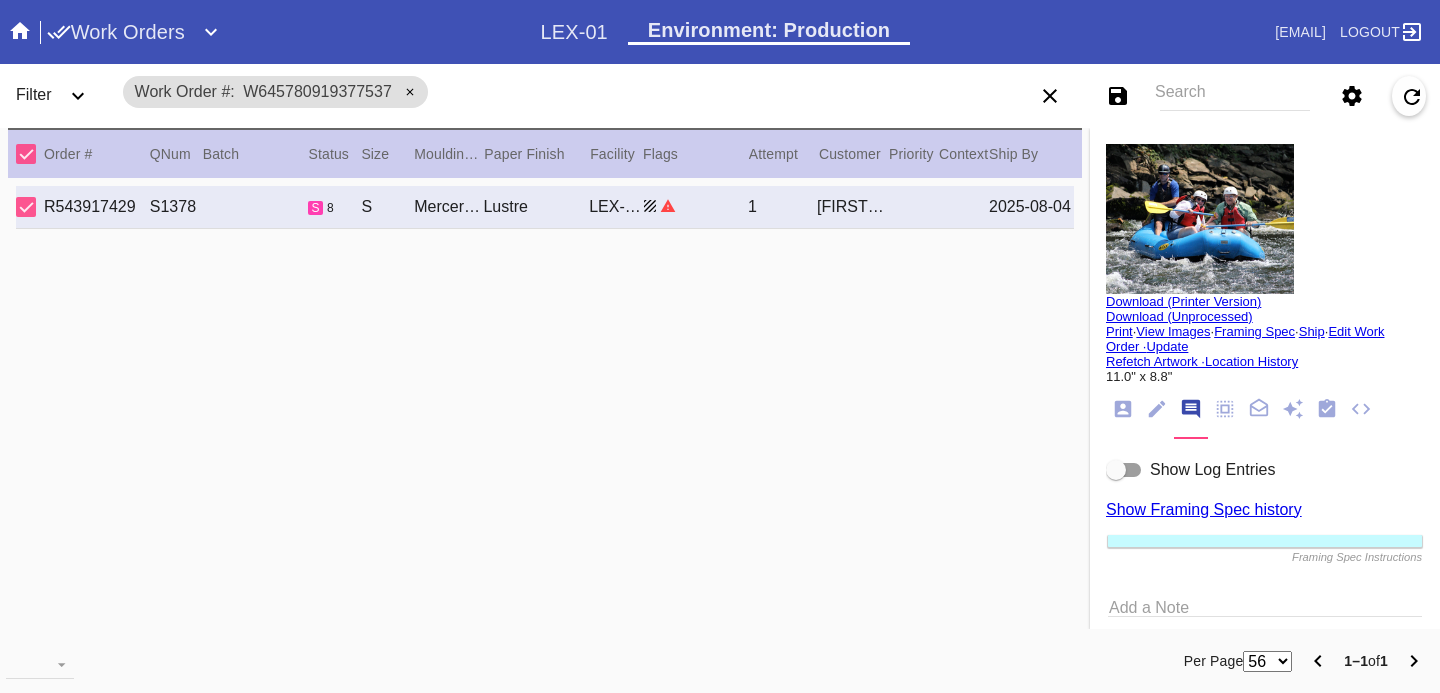 click at bounding box center [1116, 470] 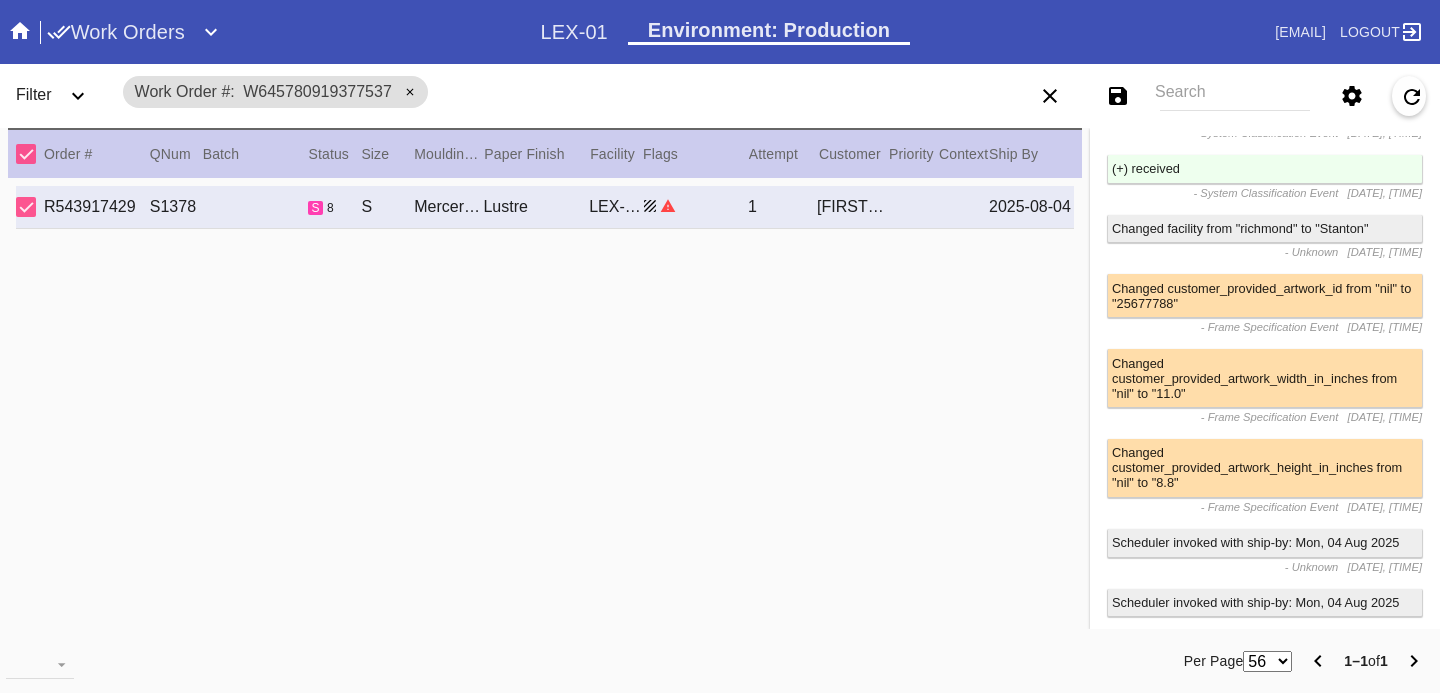 scroll, scrollTop: 0, scrollLeft: 0, axis: both 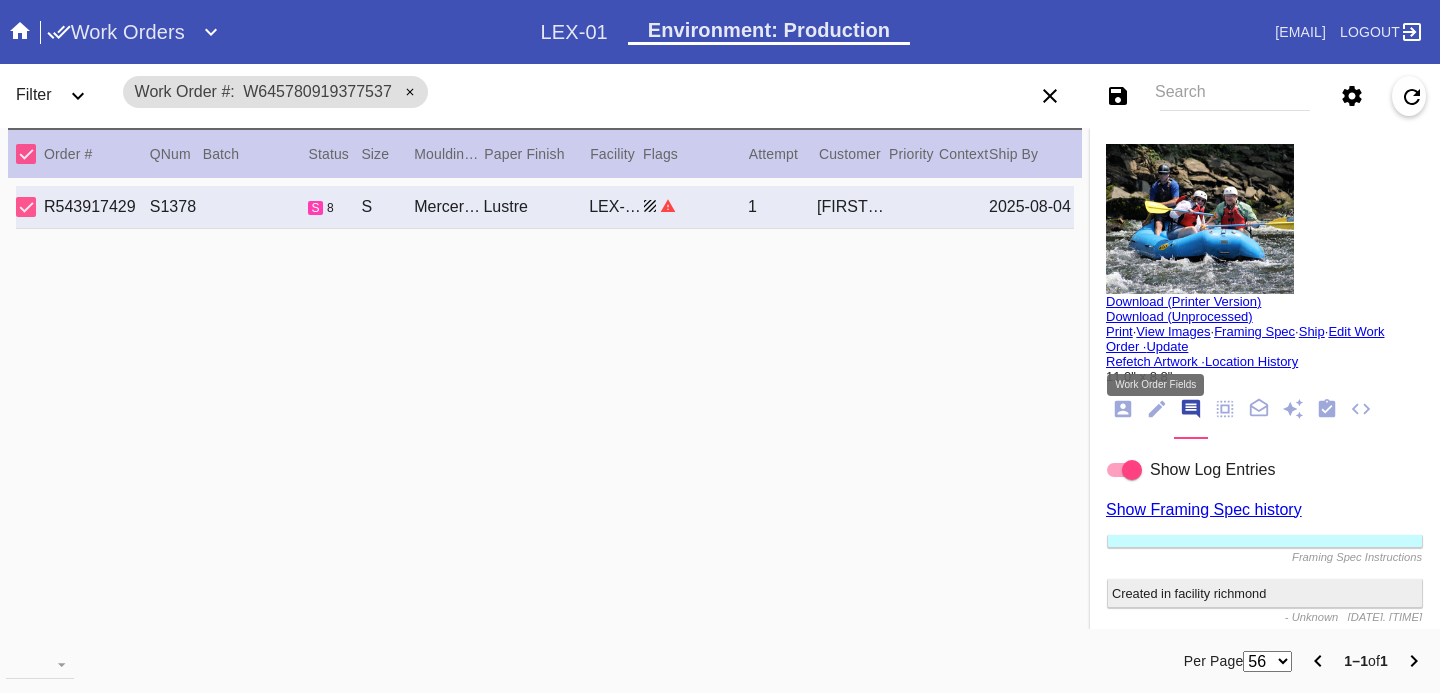 click 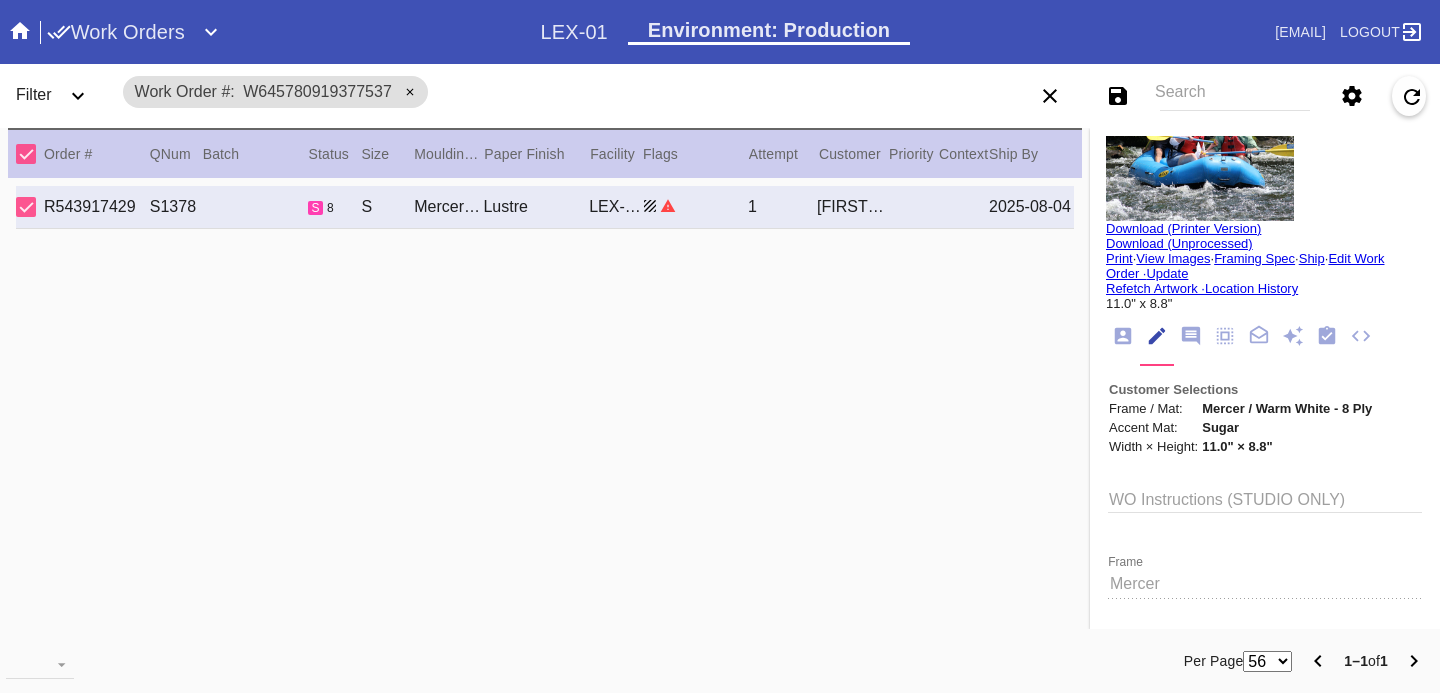 scroll, scrollTop: 0, scrollLeft: 0, axis: both 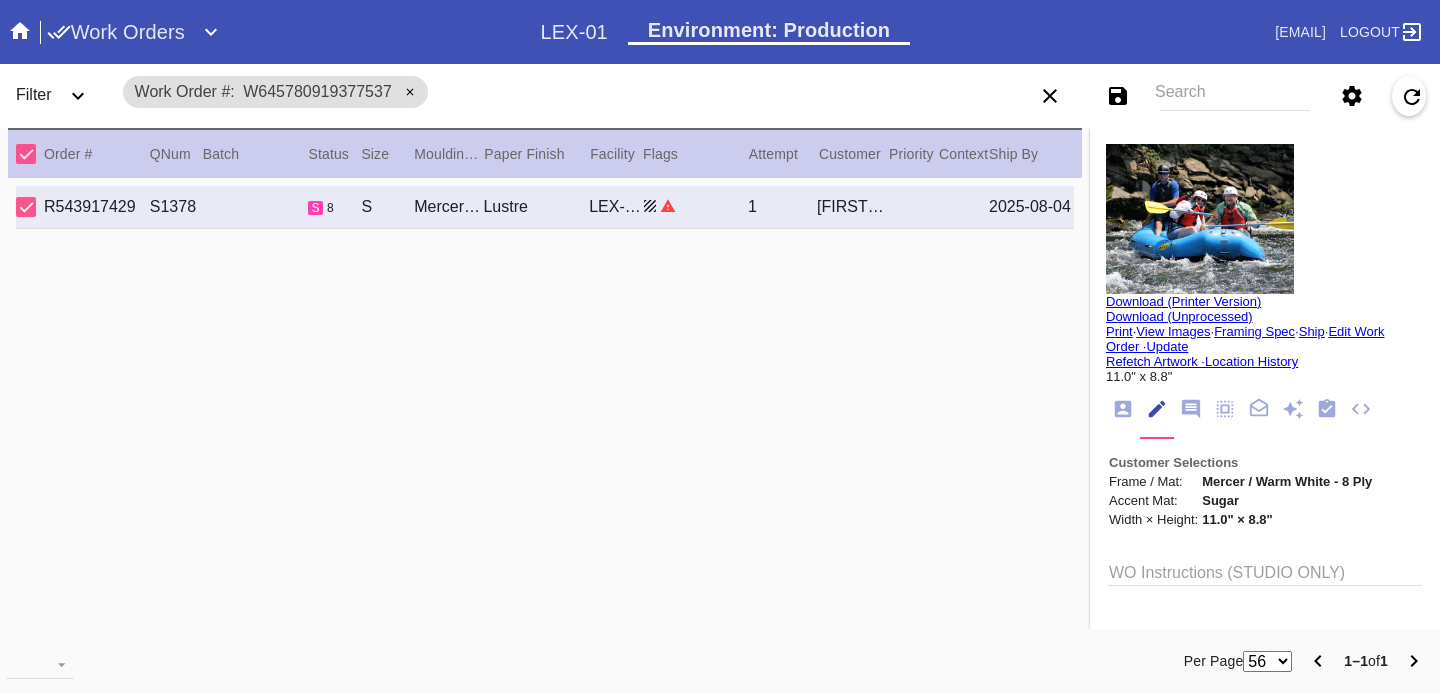 click 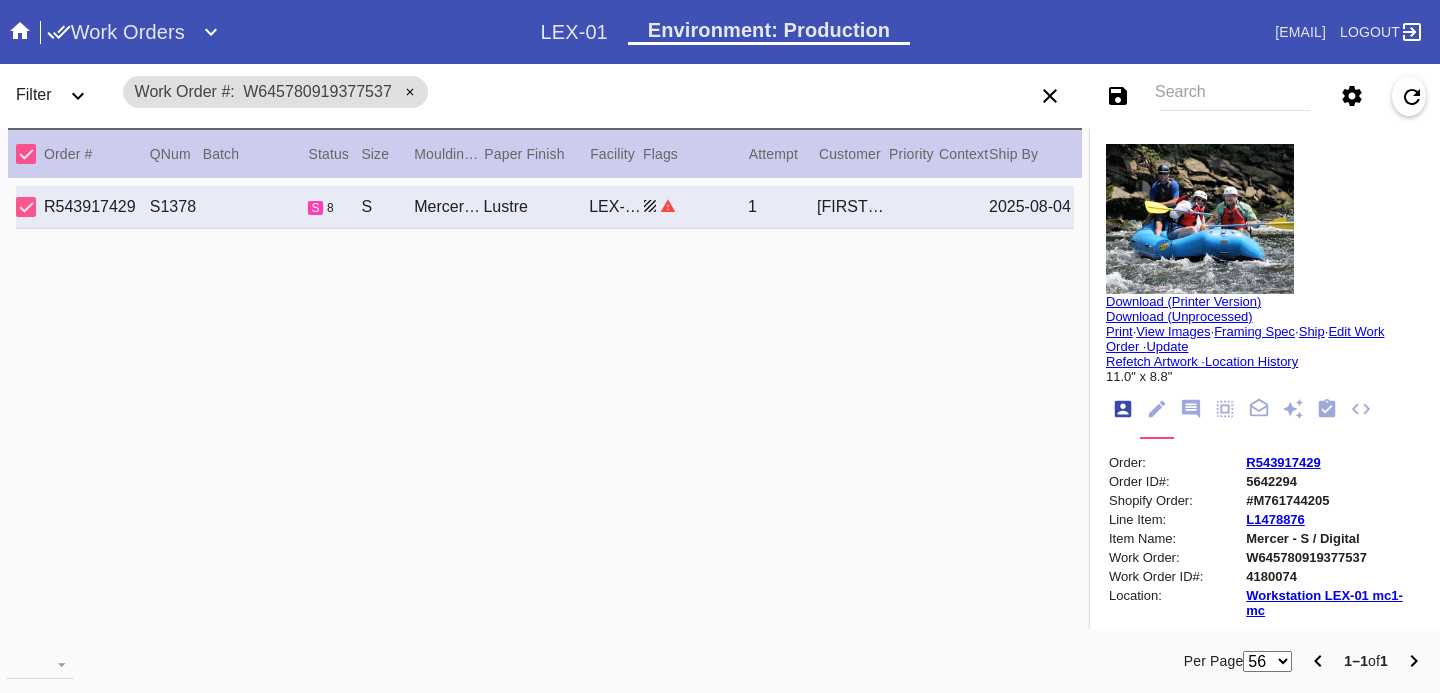 scroll, scrollTop: 24, scrollLeft: 0, axis: vertical 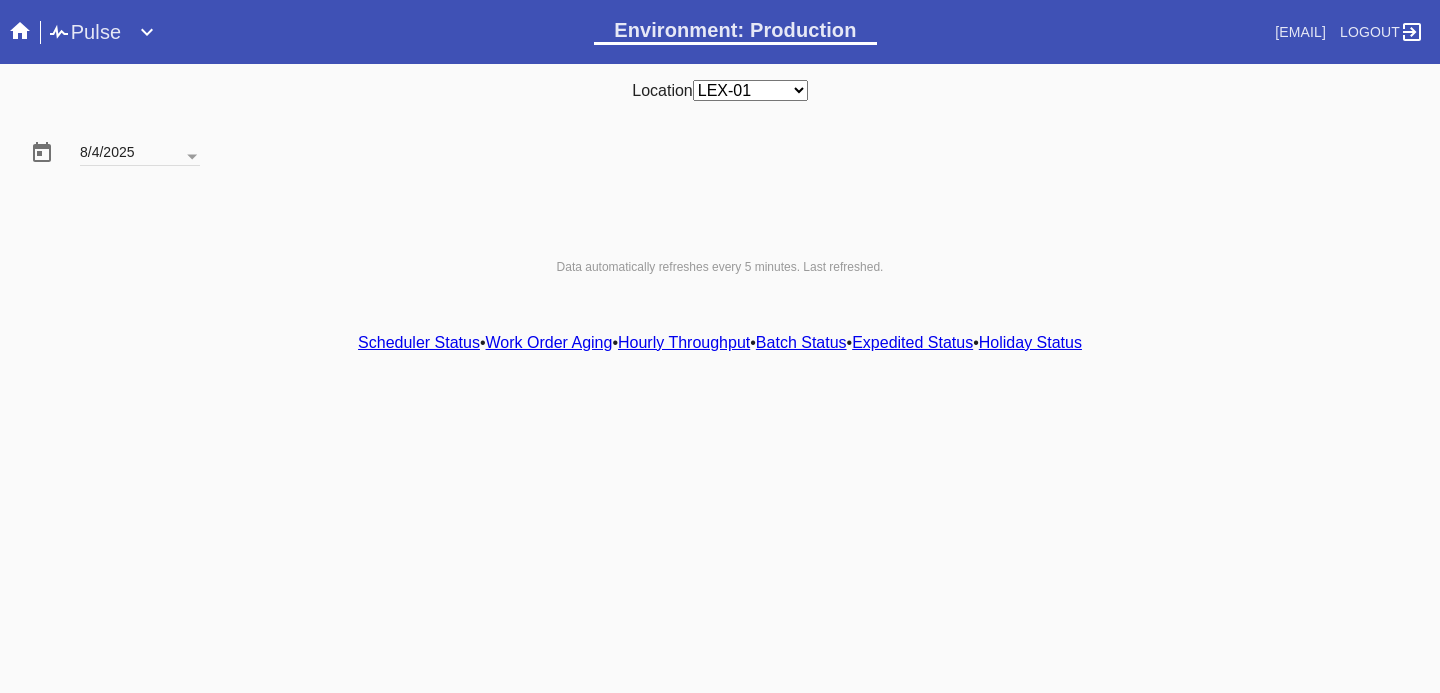 click on "Hourly Throughput" at bounding box center (684, 342) 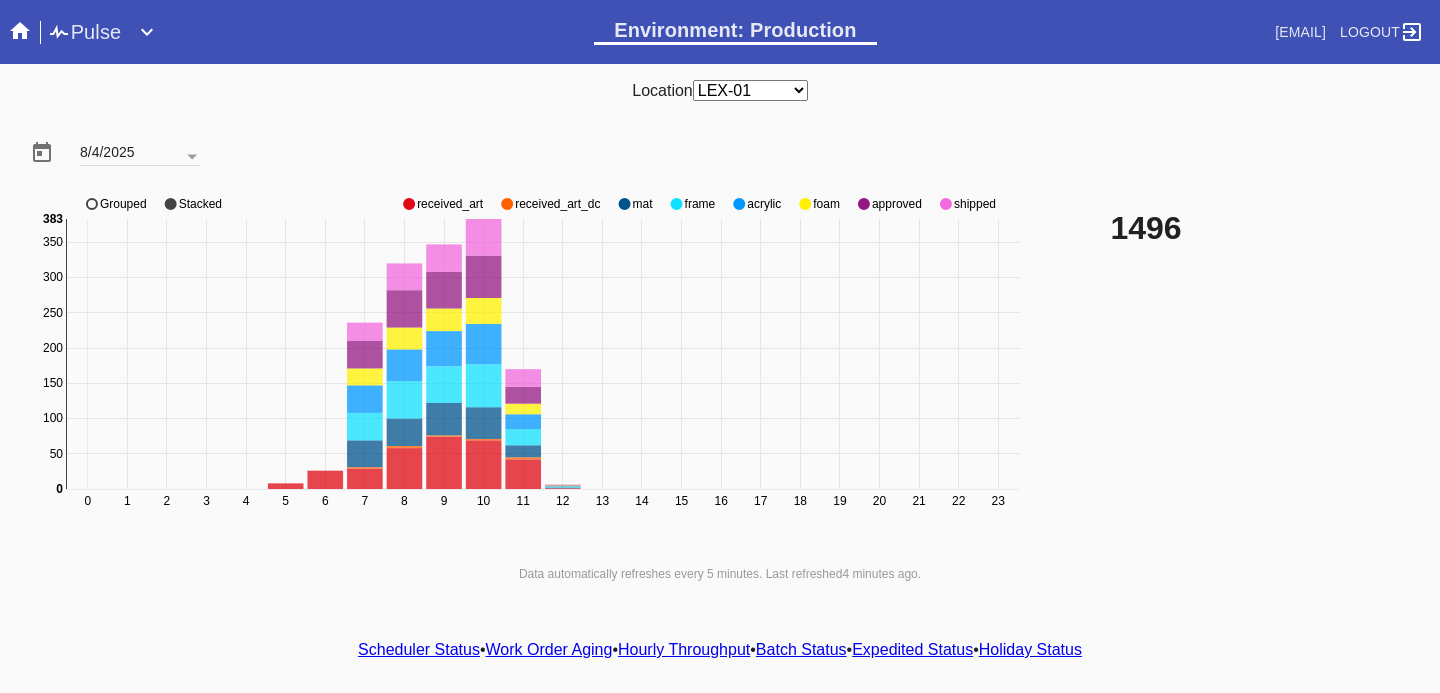 scroll, scrollTop: 33, scrollLeft: 0, axis: vertical 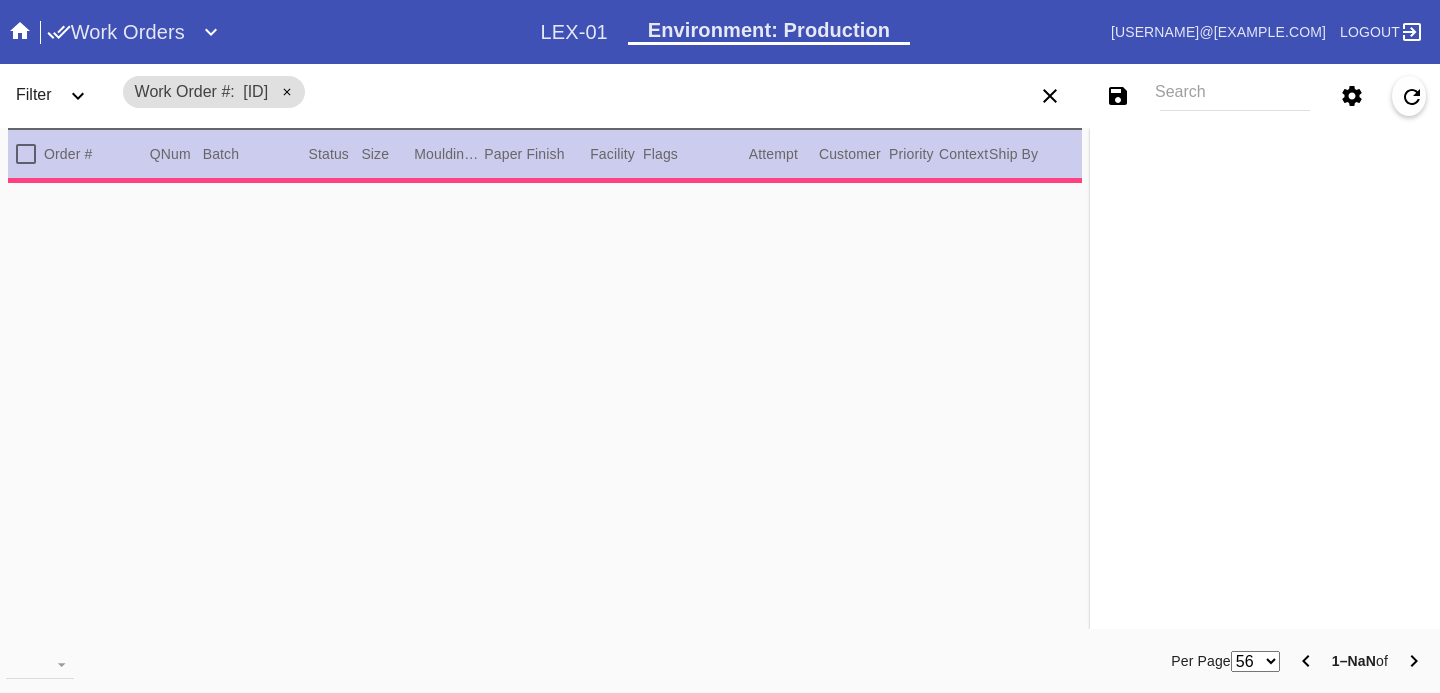 type on "2.5" 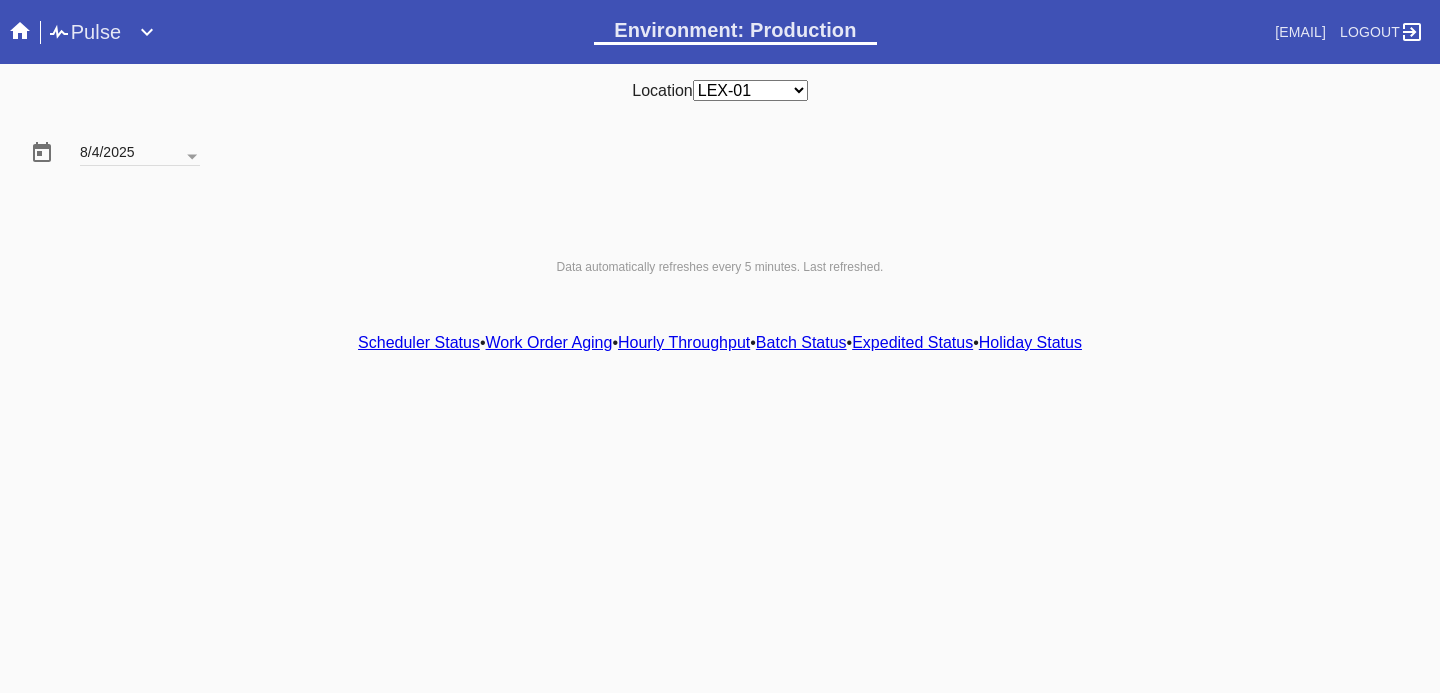 scroll, scrollTop: 0, scrollLeft: 0, axis: both 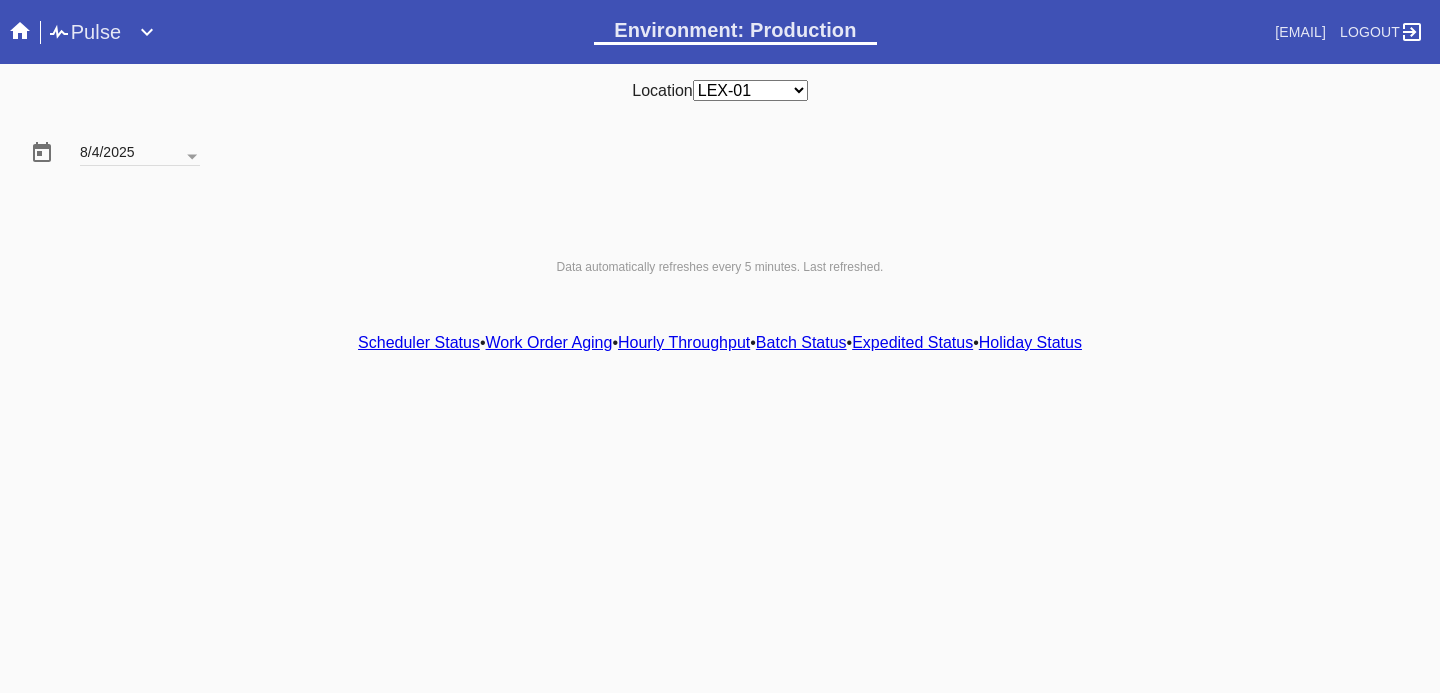 click on "Hourly Throughput" at bounding box center (684, 342) 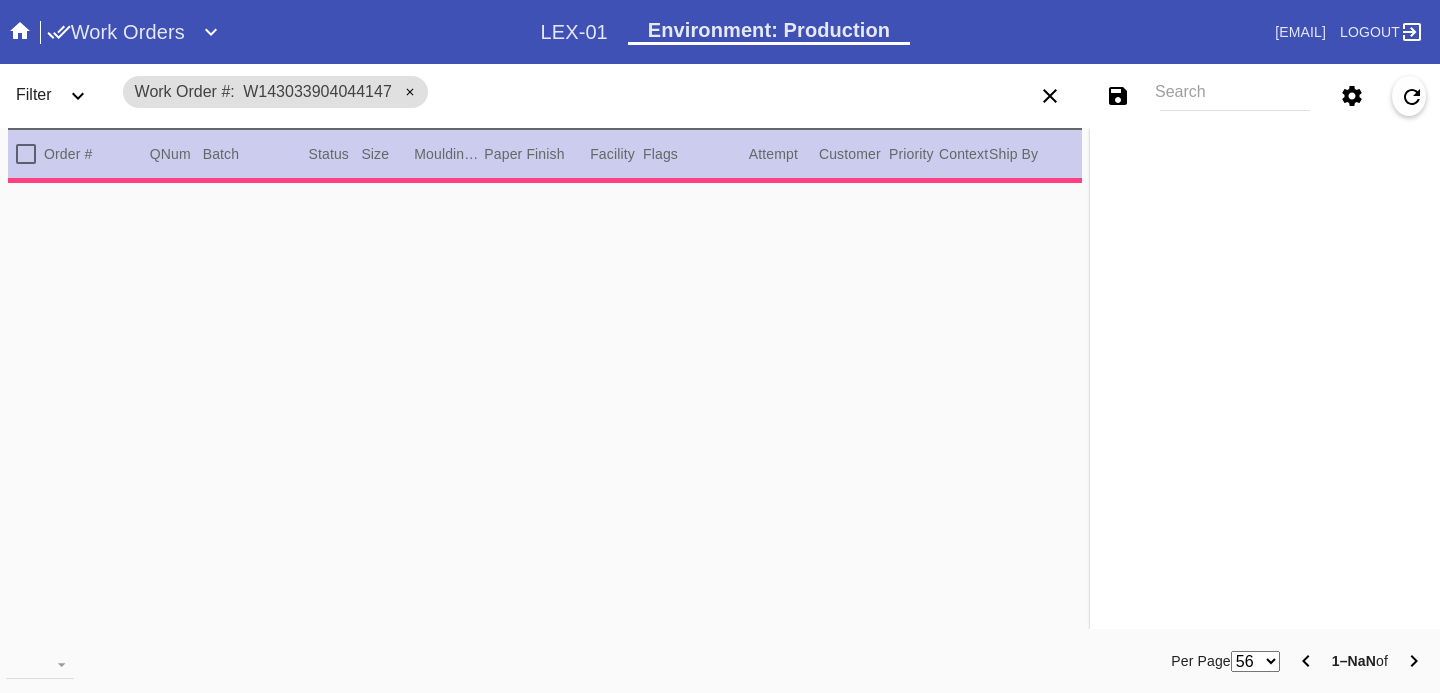 scroll, scrollTop: 0, scrollLeft: 0, axis: both 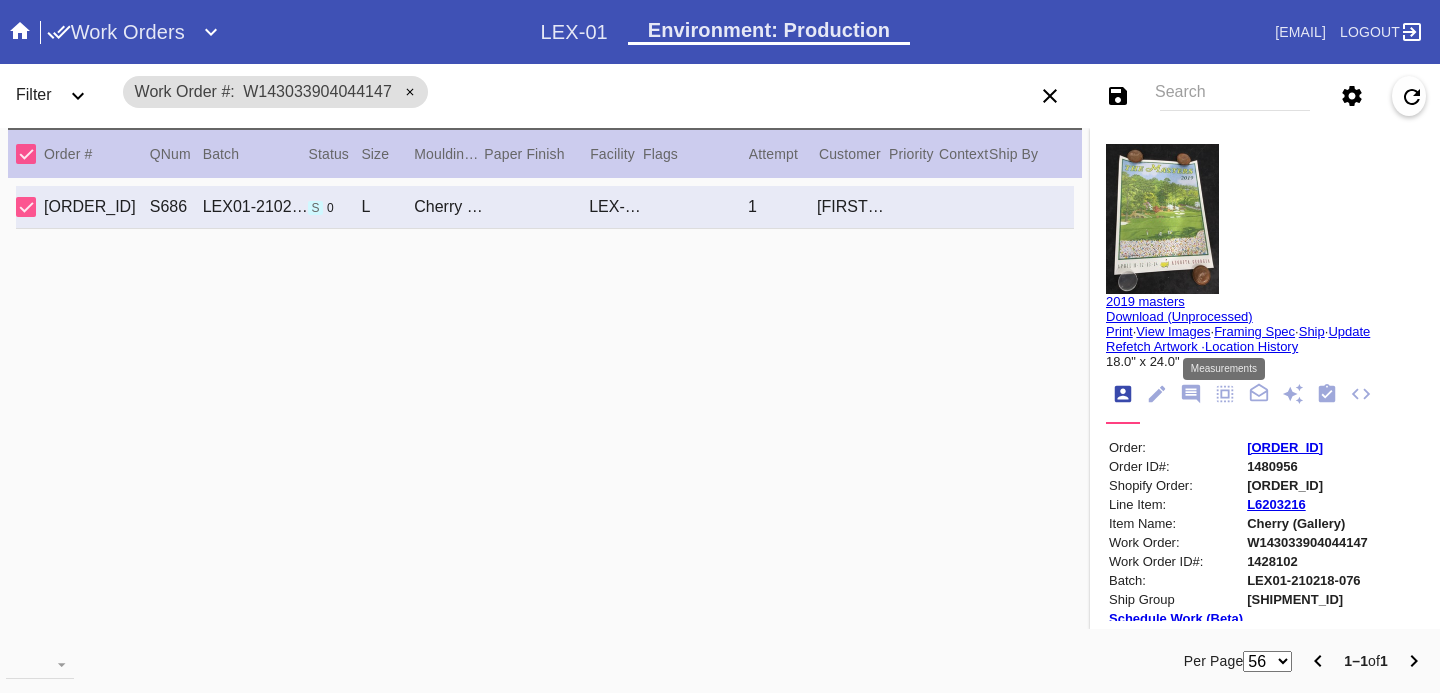 click 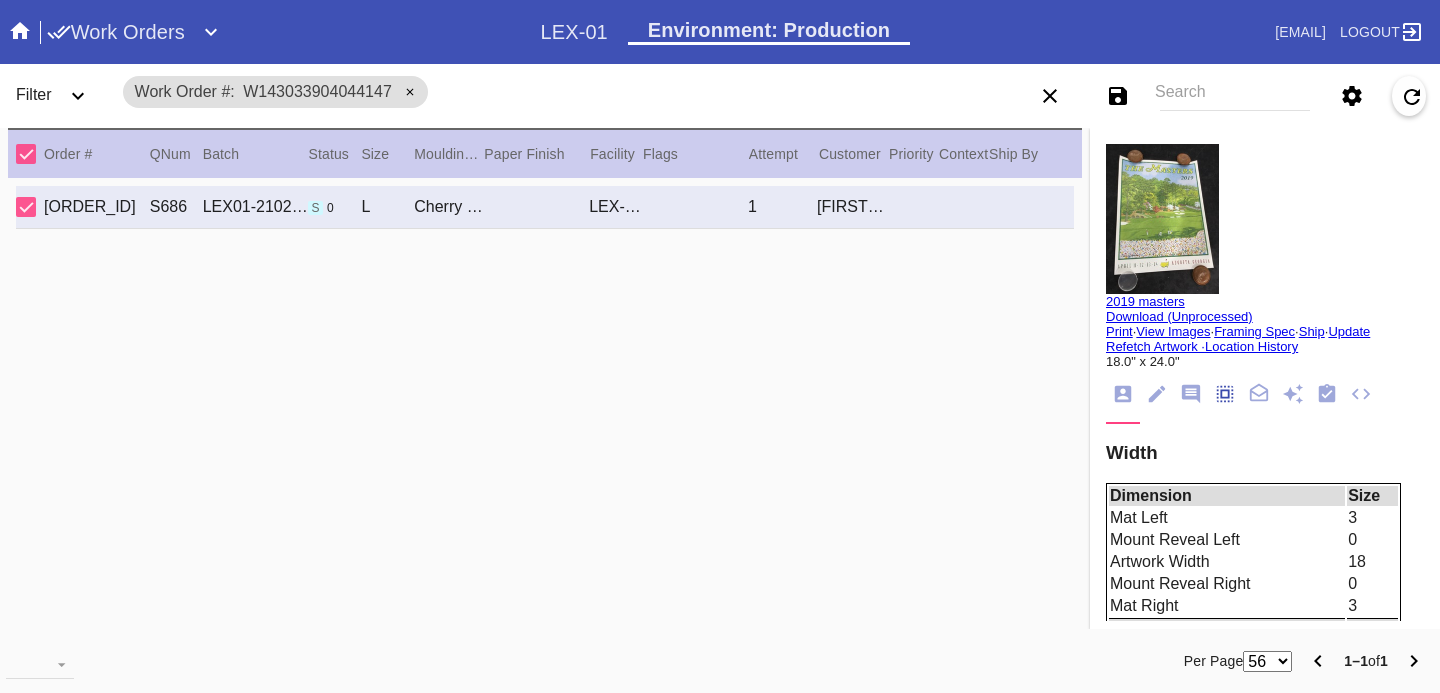 scroll, scrollTop: 172, scrollLeft: 0, axis: vertical 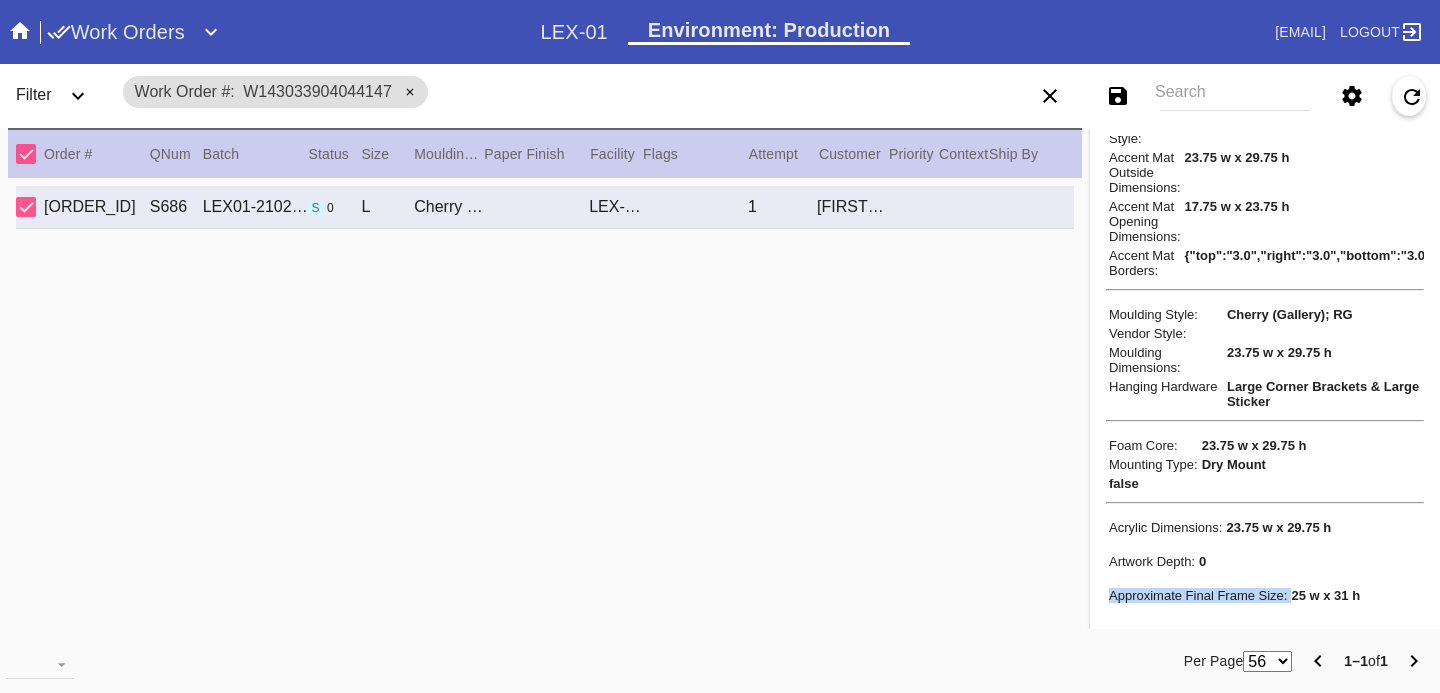 drag, startPoint x: 1291, startPoint y: 591, endPoint x: 1409, endPoint y: 588, distance: 118.03813 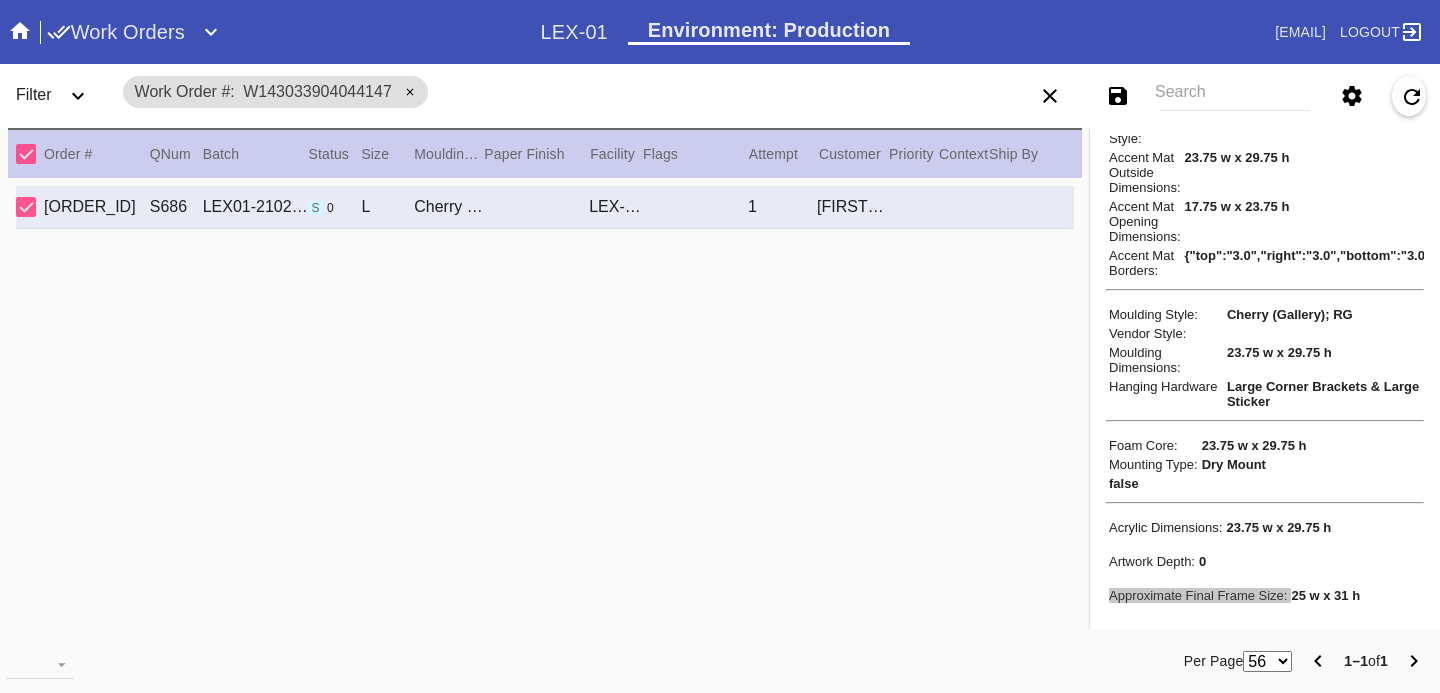 drag, startPoint x: 1345, startPoint y: 594, endPoint x: 1141, endPoint y: 98, distance: 536.31335 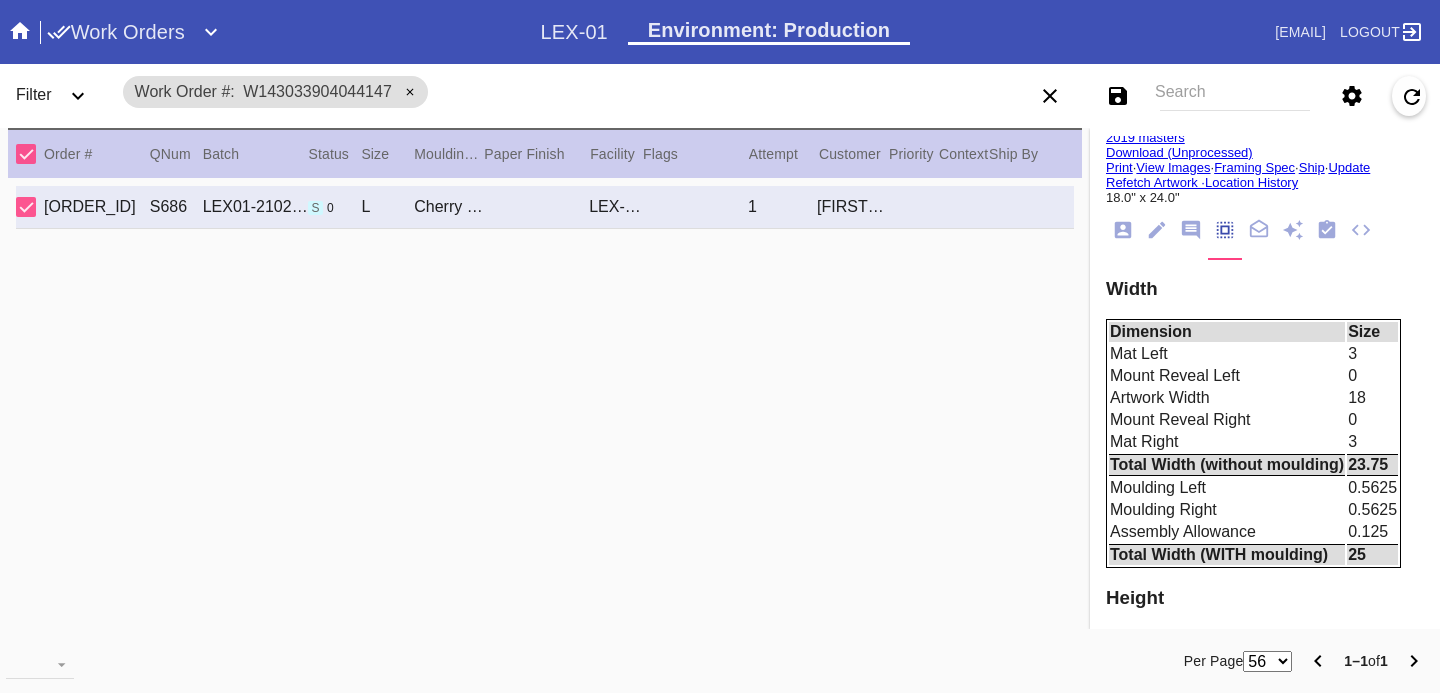 scroll, scrollTop: 0, scrollLeft: 0, axis: both 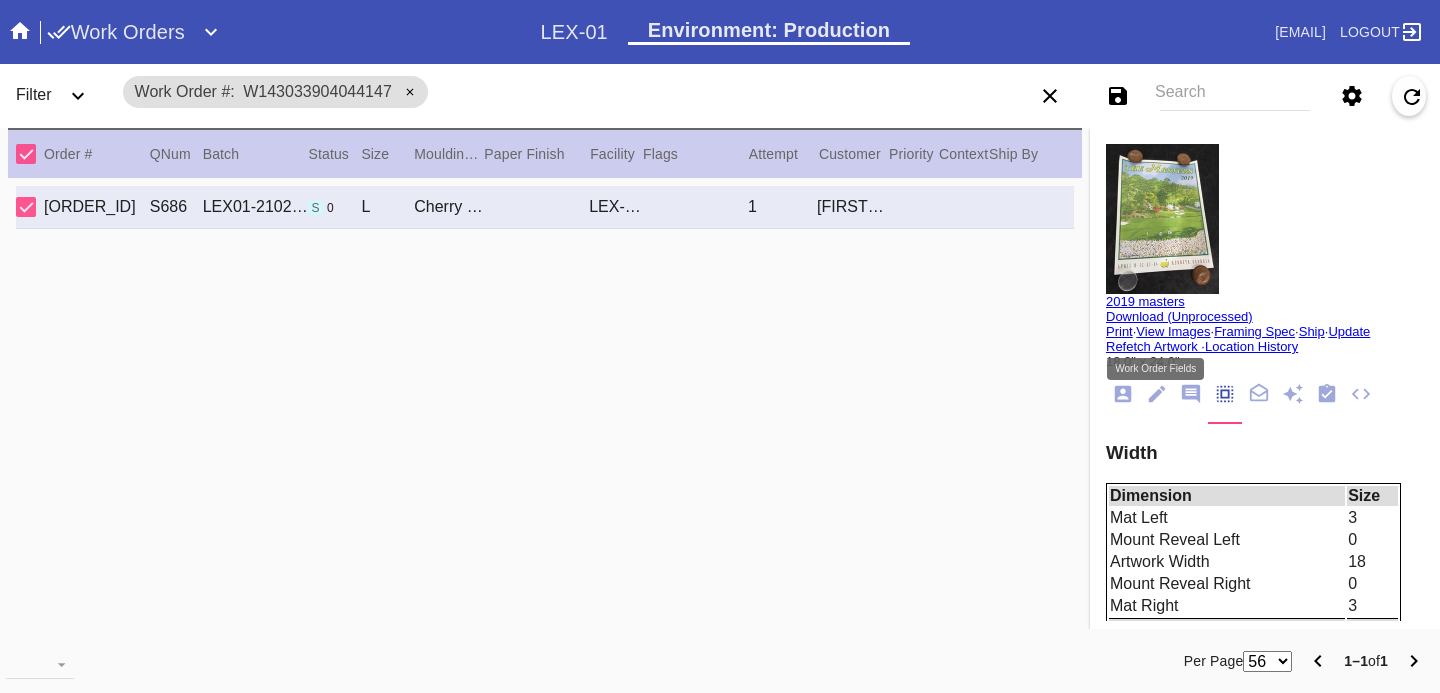 click 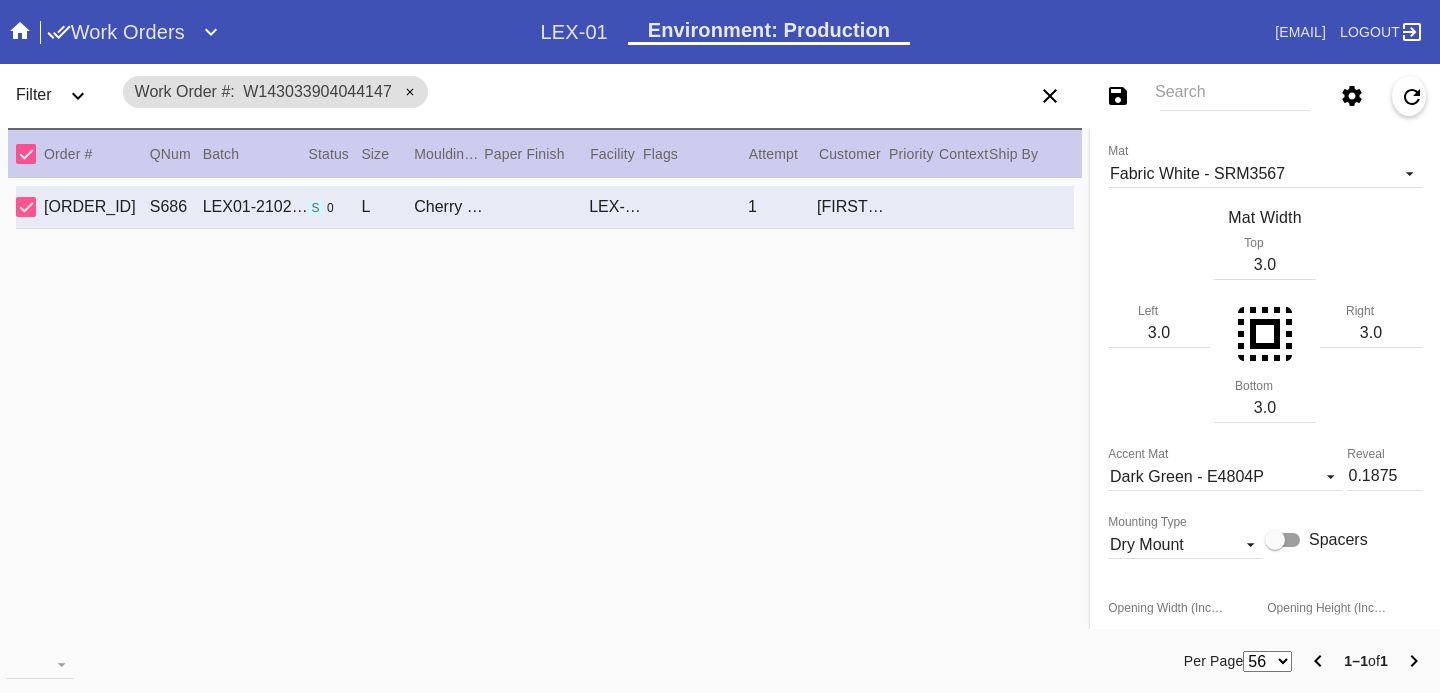 scroll, scrollTop: 584, scrollLeft: 0, axis: vertical 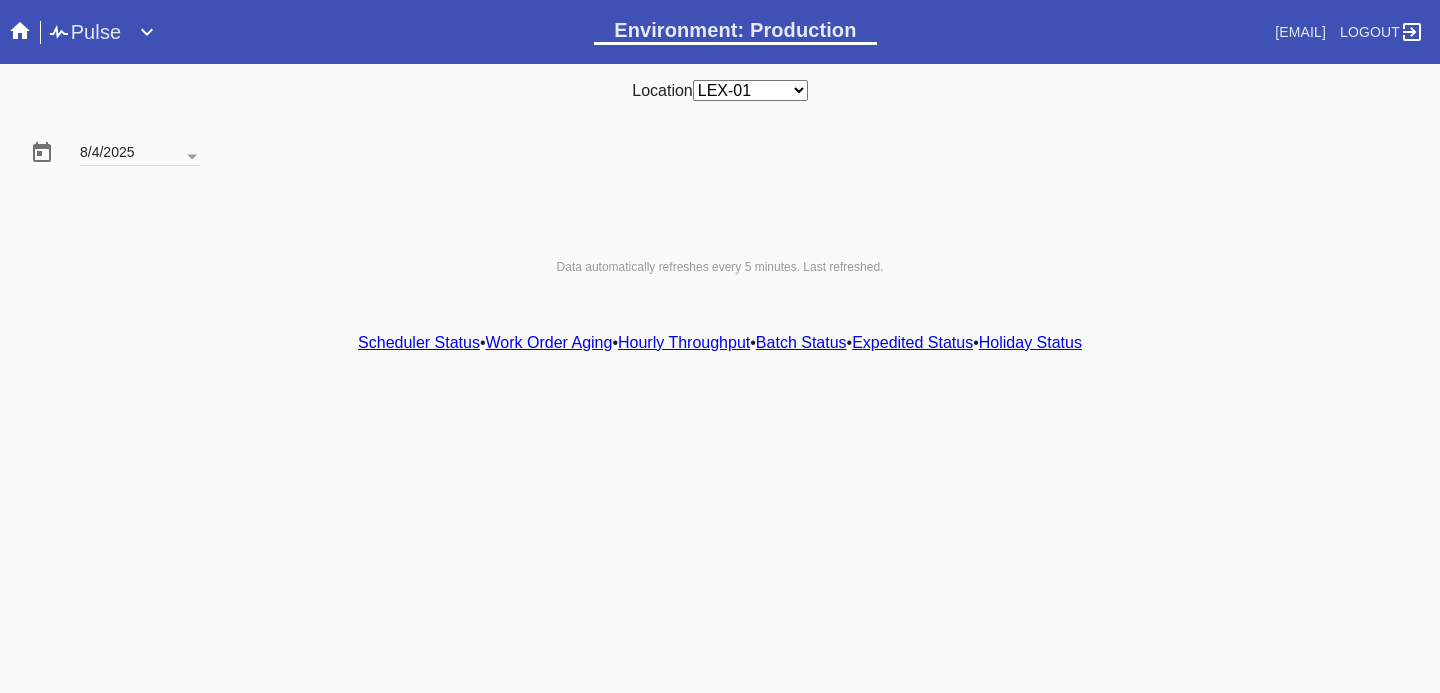 click on "Hourly Throughput" at bounding box center [684, 342] 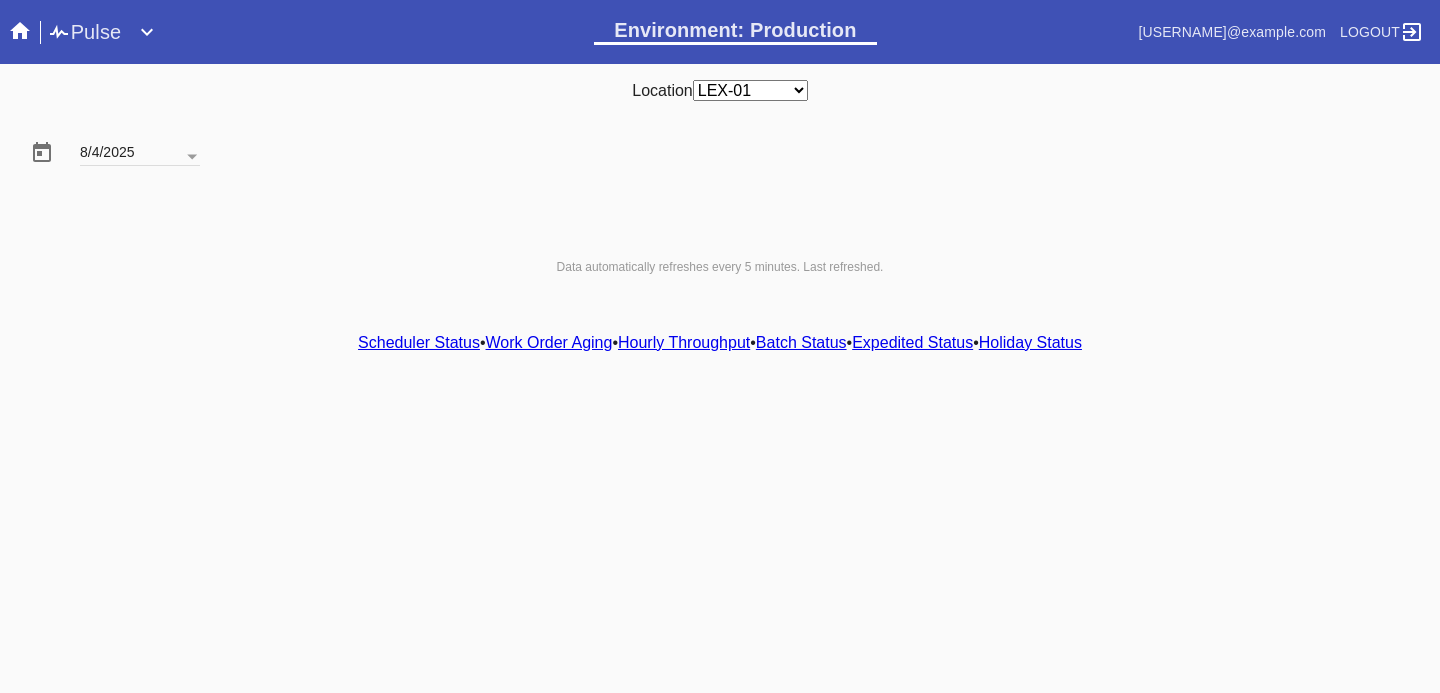 scroll, scrollTop: 0, scrollLeft: 0, axis: both 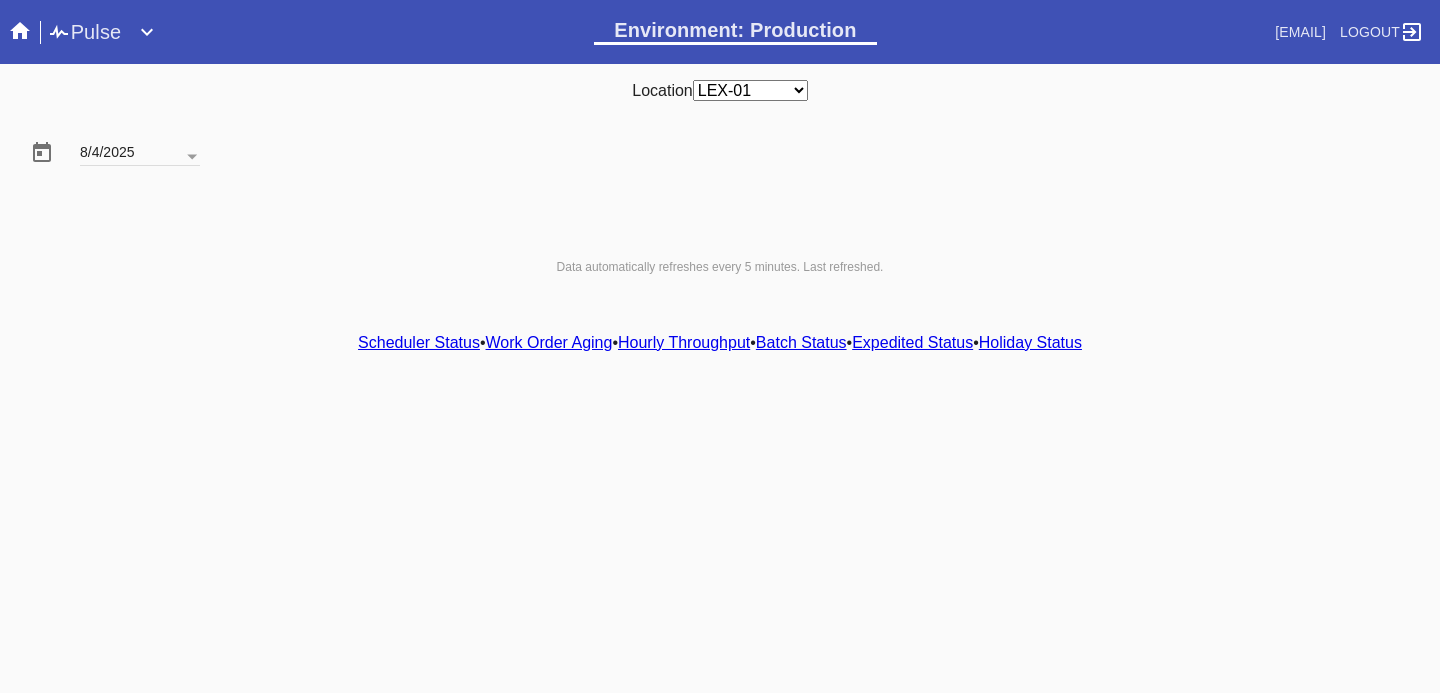 click on "Hourly Throughput" at bounding box center [684, 342] 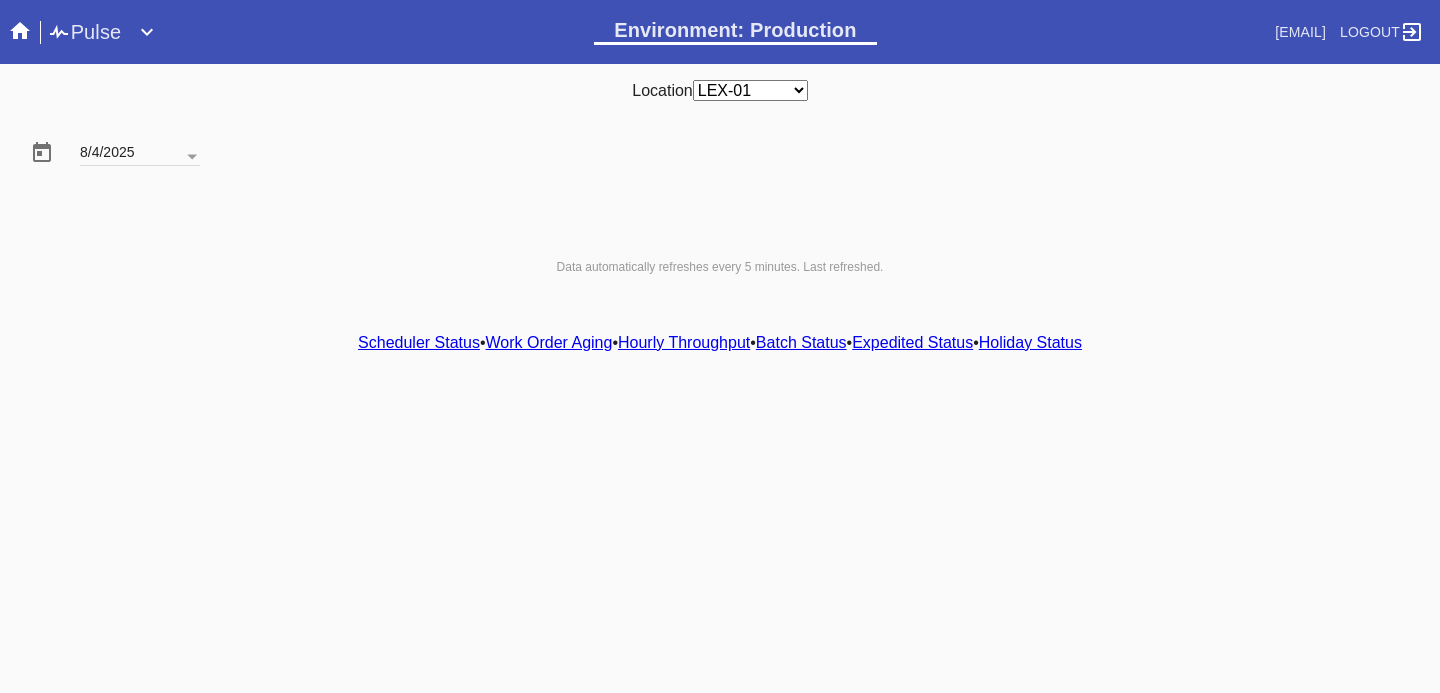 scroll, scrollTop: 0, scrollLeft: 0, axis: both 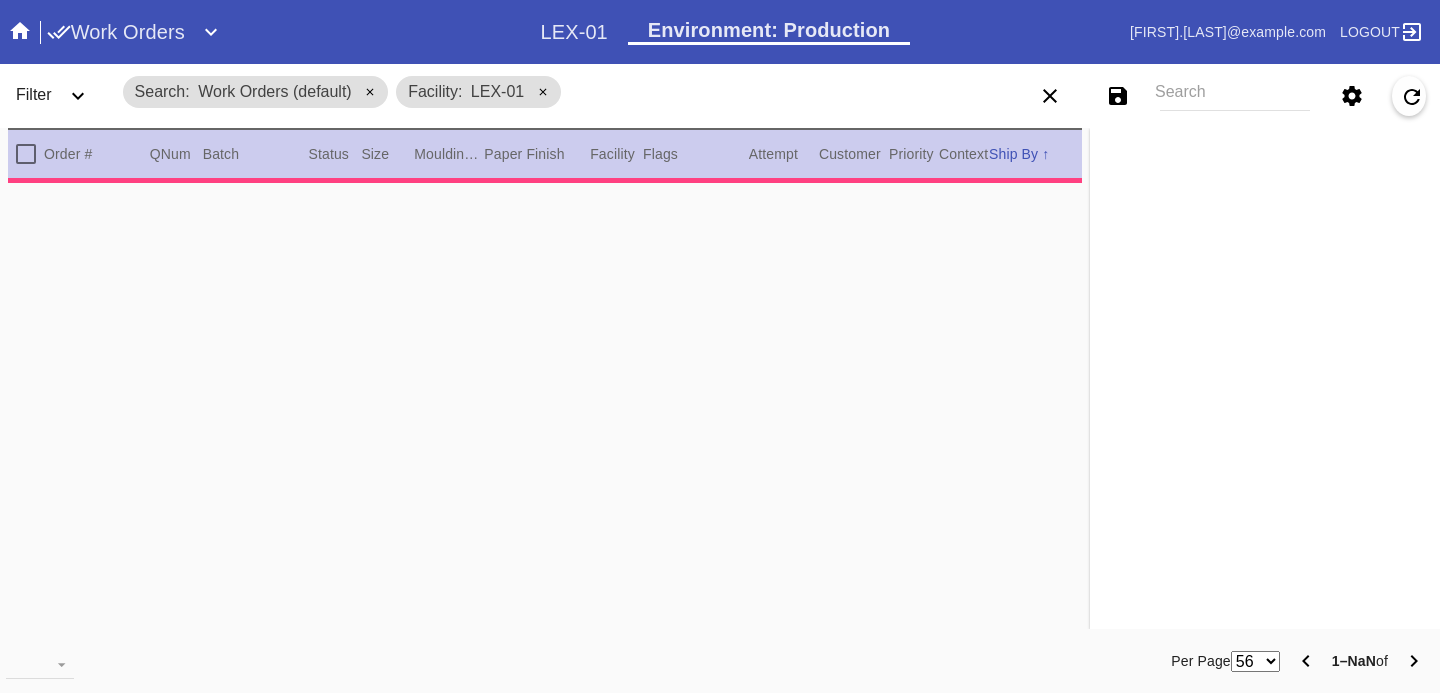 click 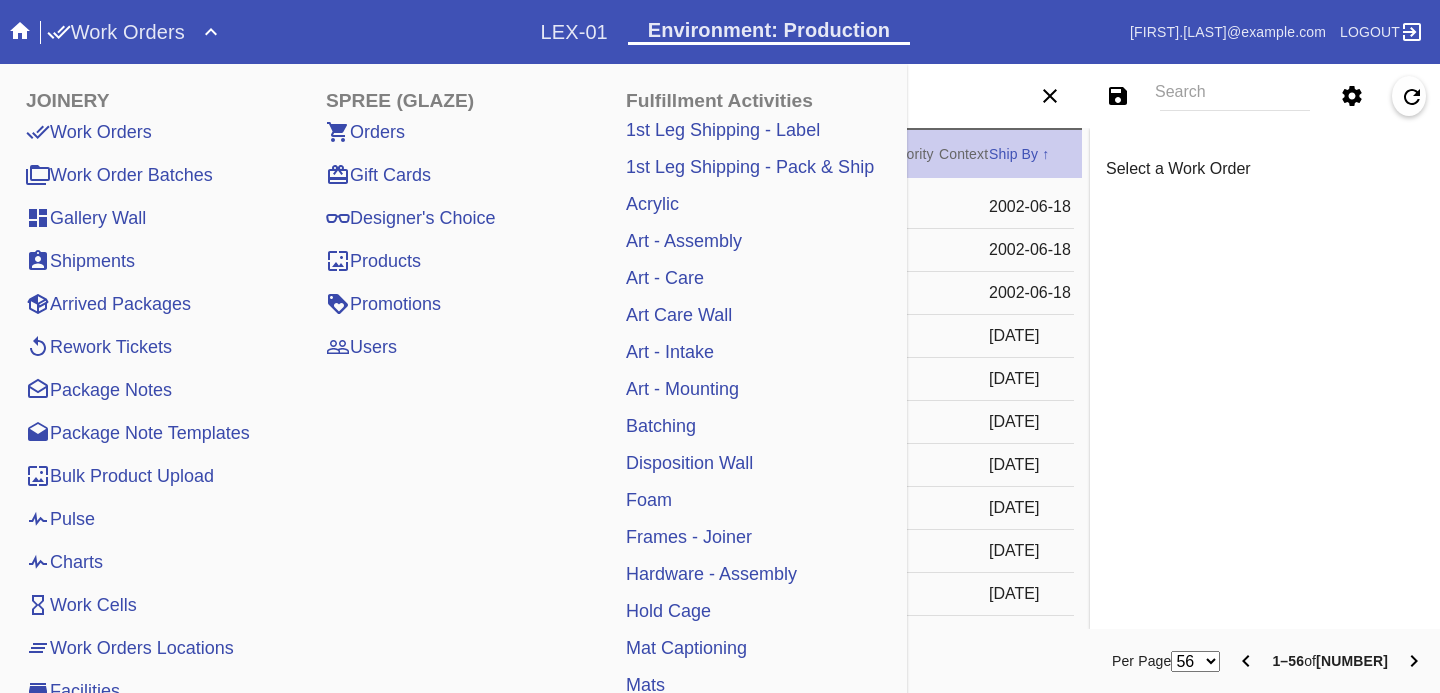 click on "Pulse" at bounding box center (60, 519) 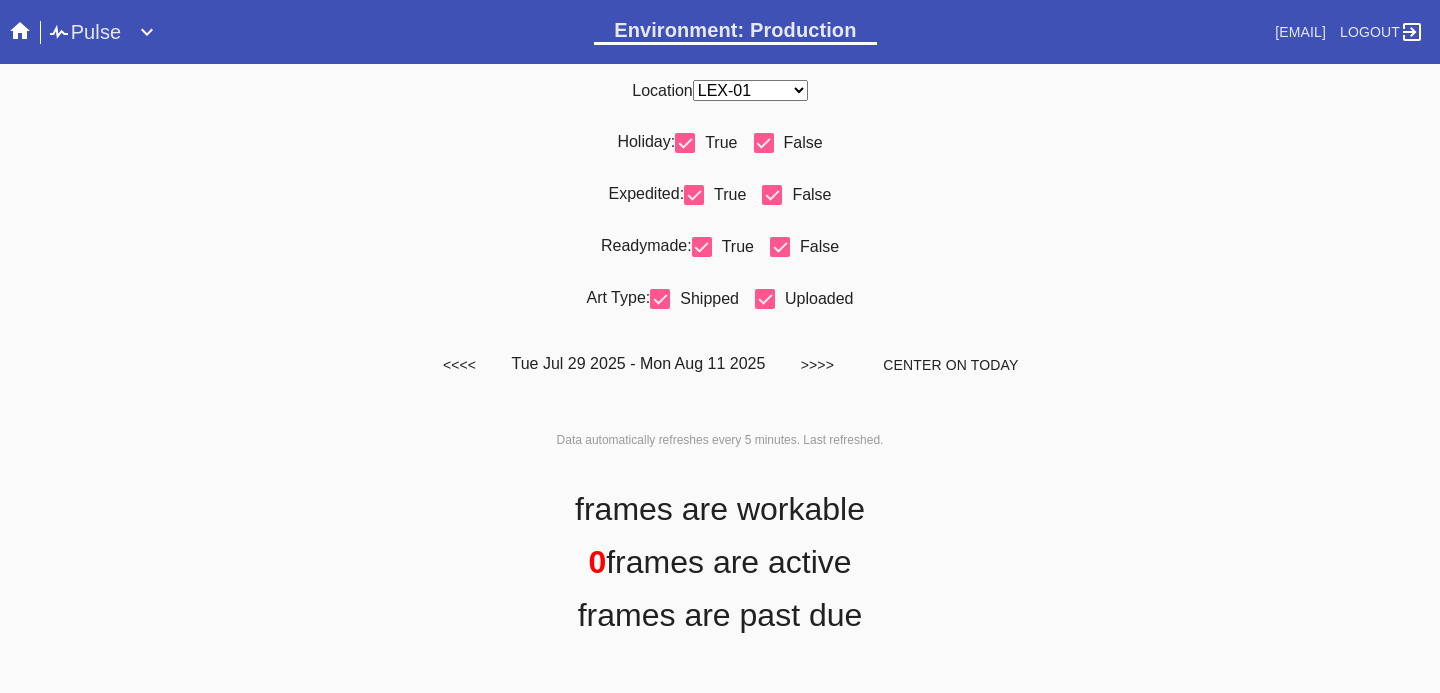 scroll, scrollTop: 0, scrollLeft: 0, axis: both 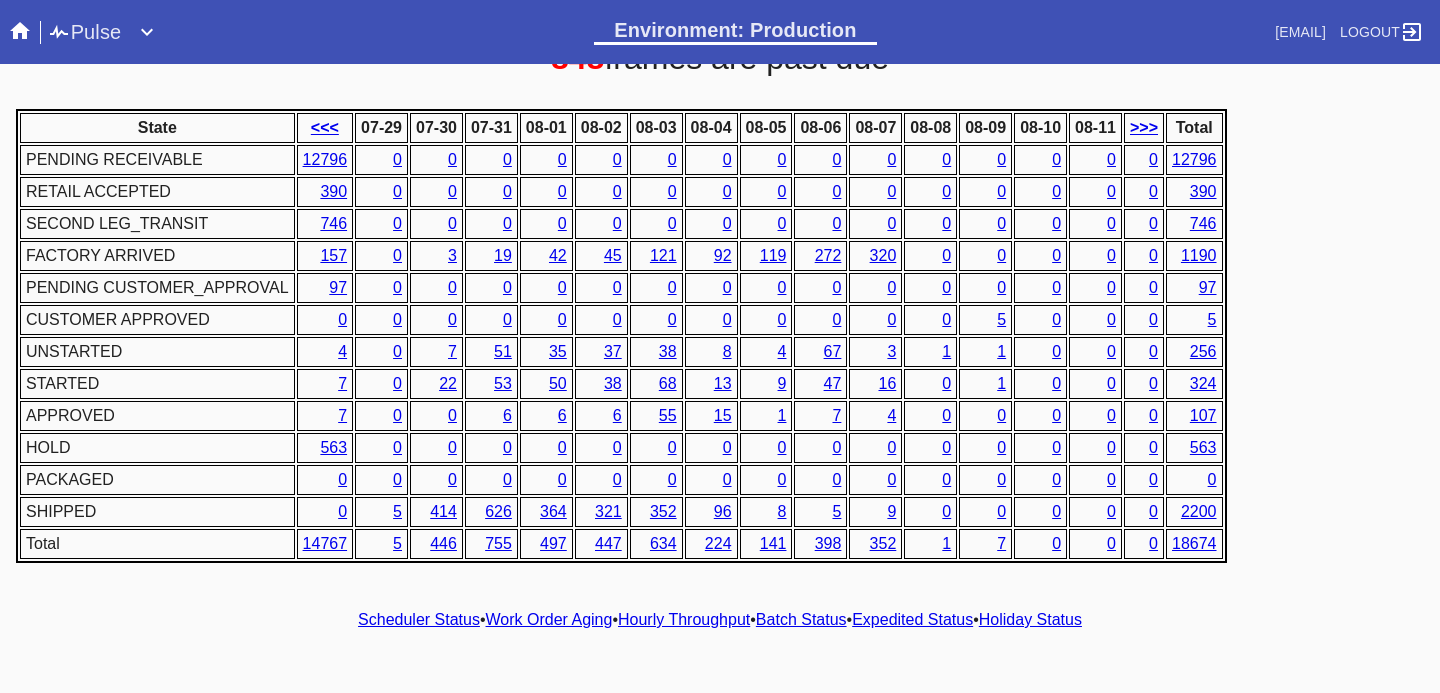 click on "Hourly Throughput" at bounding box center [684, 619] 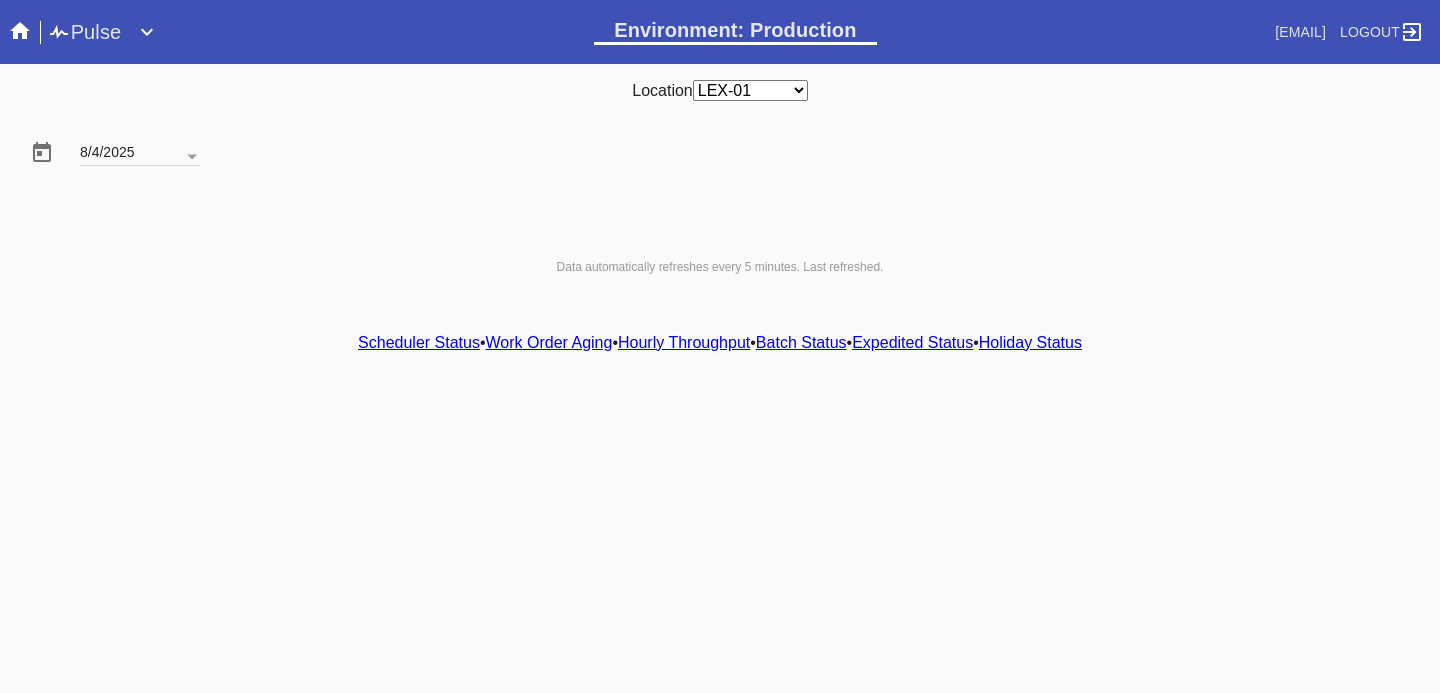 scroll, scrollTop: 0, scrollLeft: 0, axis: both 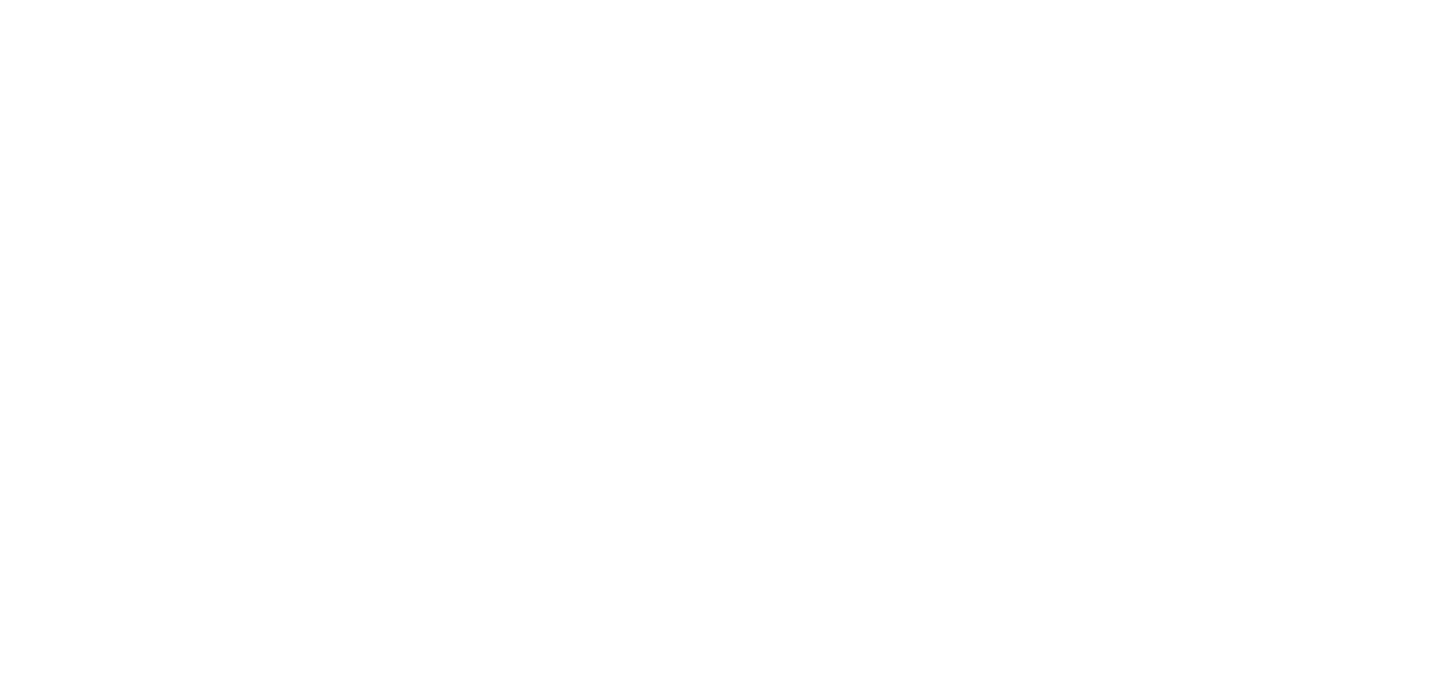 select on "number:2" 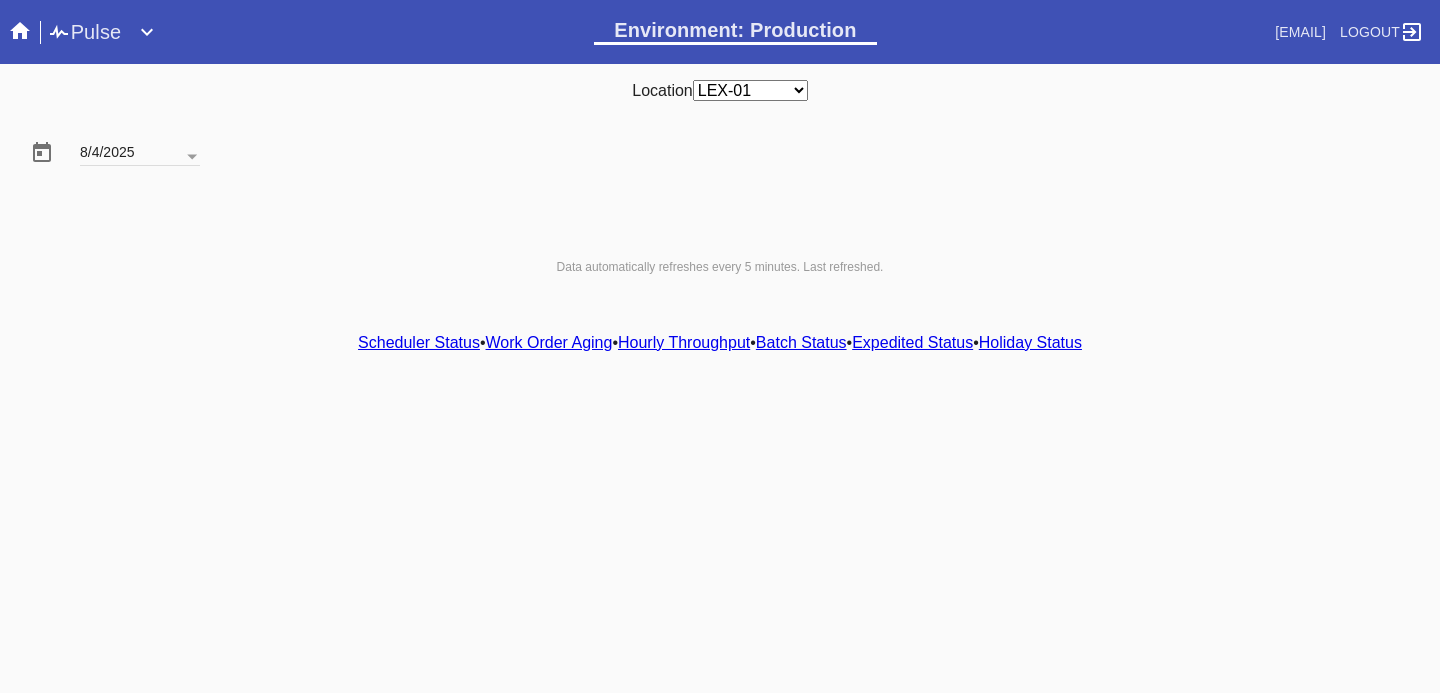 click on "Hourly Throughput" at bounding box center (684, 342) 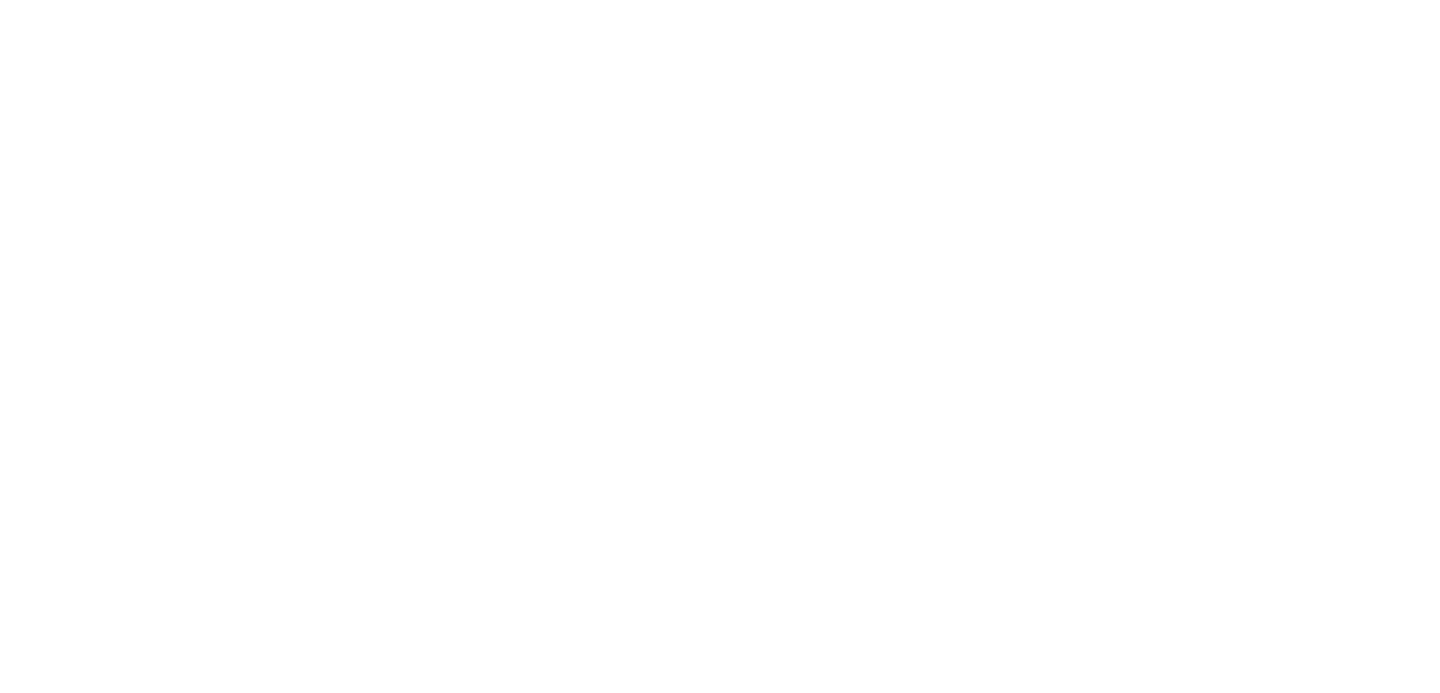 scroll, scrollTop: 0, scrollLeft: 0, axis: both 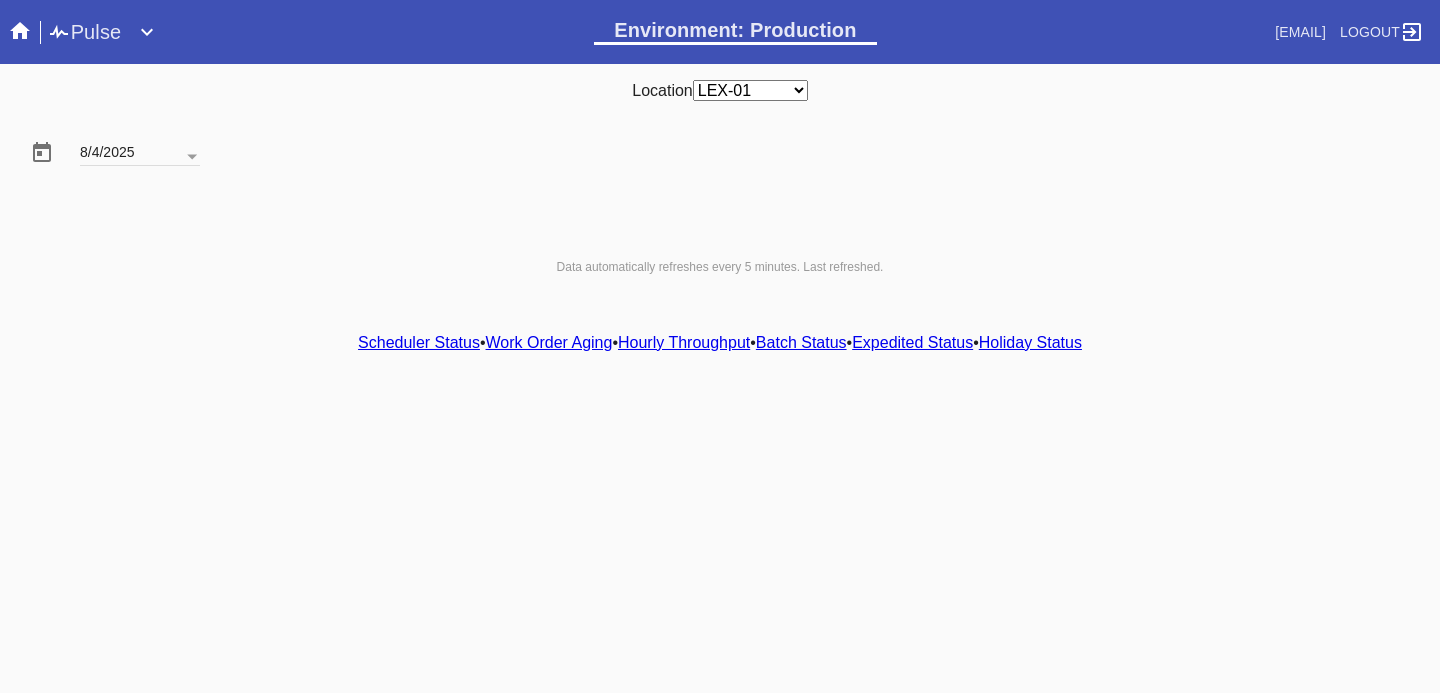 click on "Hourly Throughput" at bounding box center [684, 342] 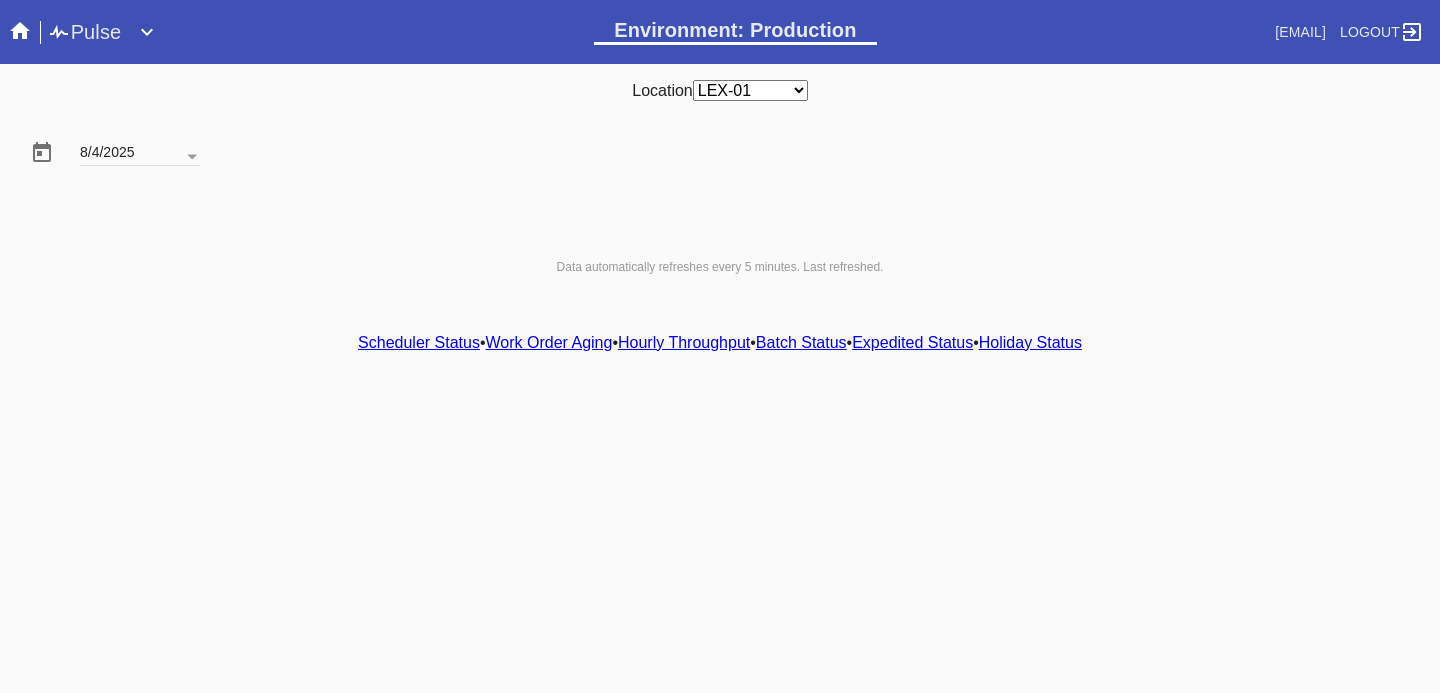 scroll, scrollTop: 0, scrollLeft: 0, axis: both 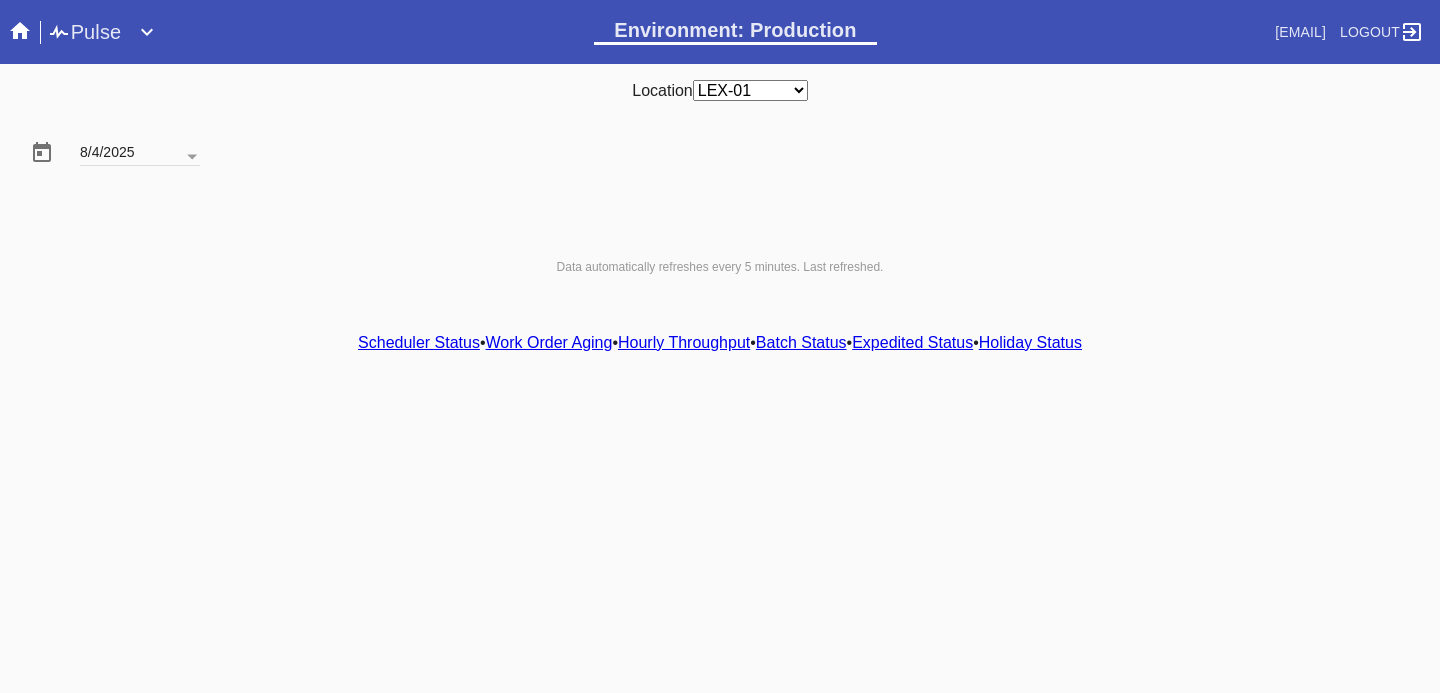 click on "Hourly Throughput" at bounding box center [684, 342] 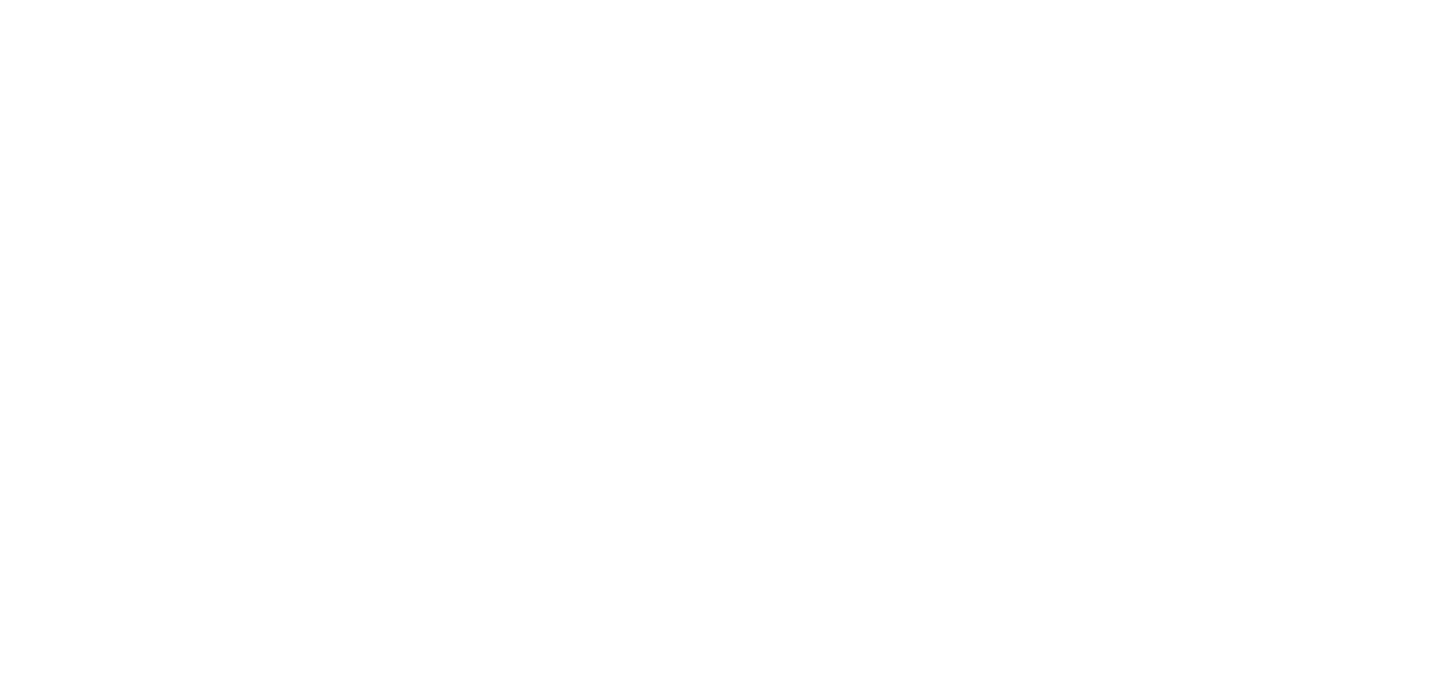 scroll, scrollTop: 0, scrollLeft: 0, axis: both 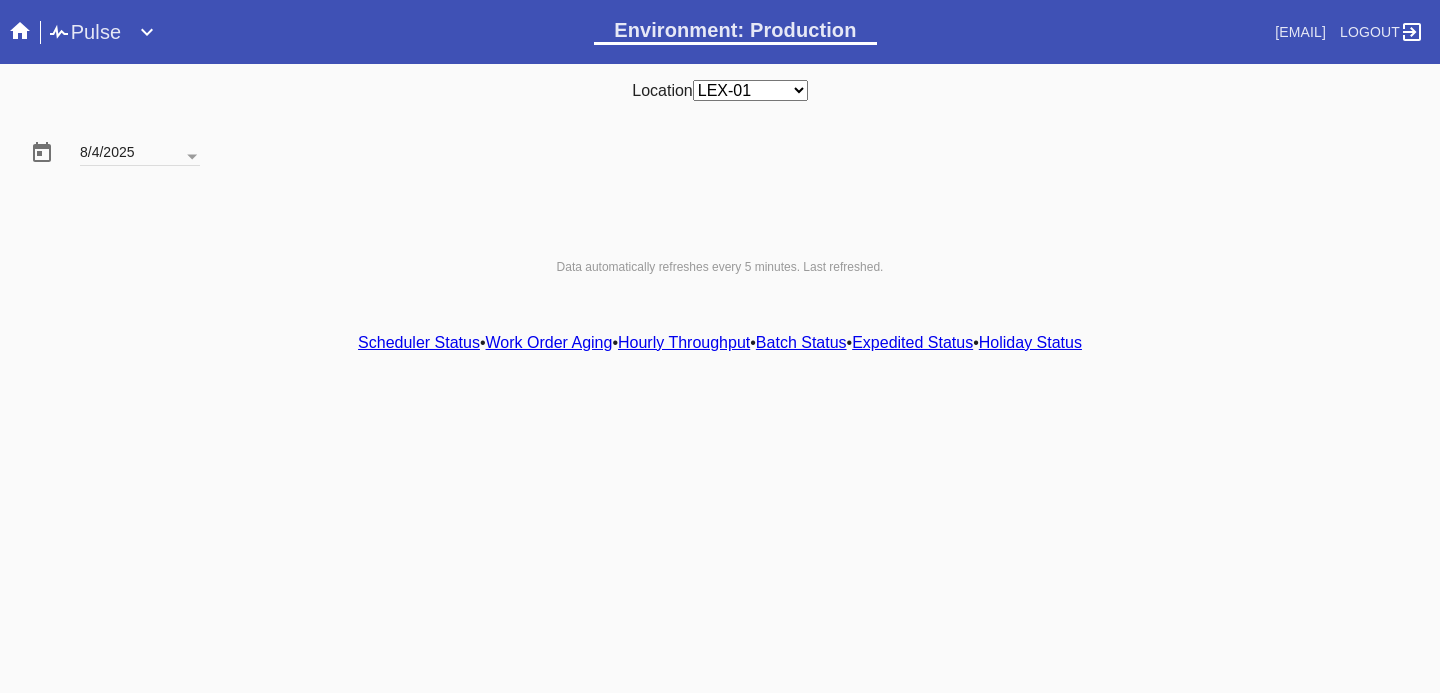 click on "Hourly Throughput" at bounding box center [684, 342] 